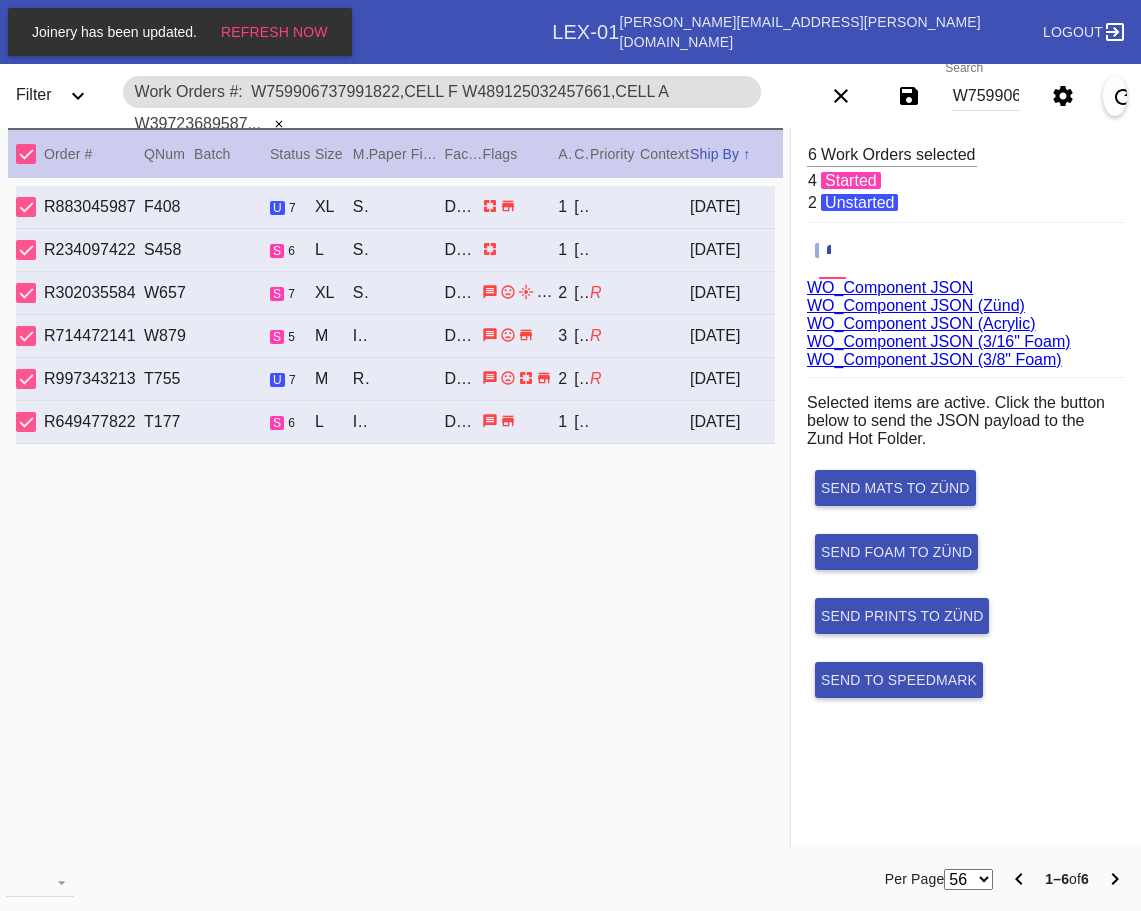 scroll, scrollTop: 0, scrollLeft: 0, axis: both 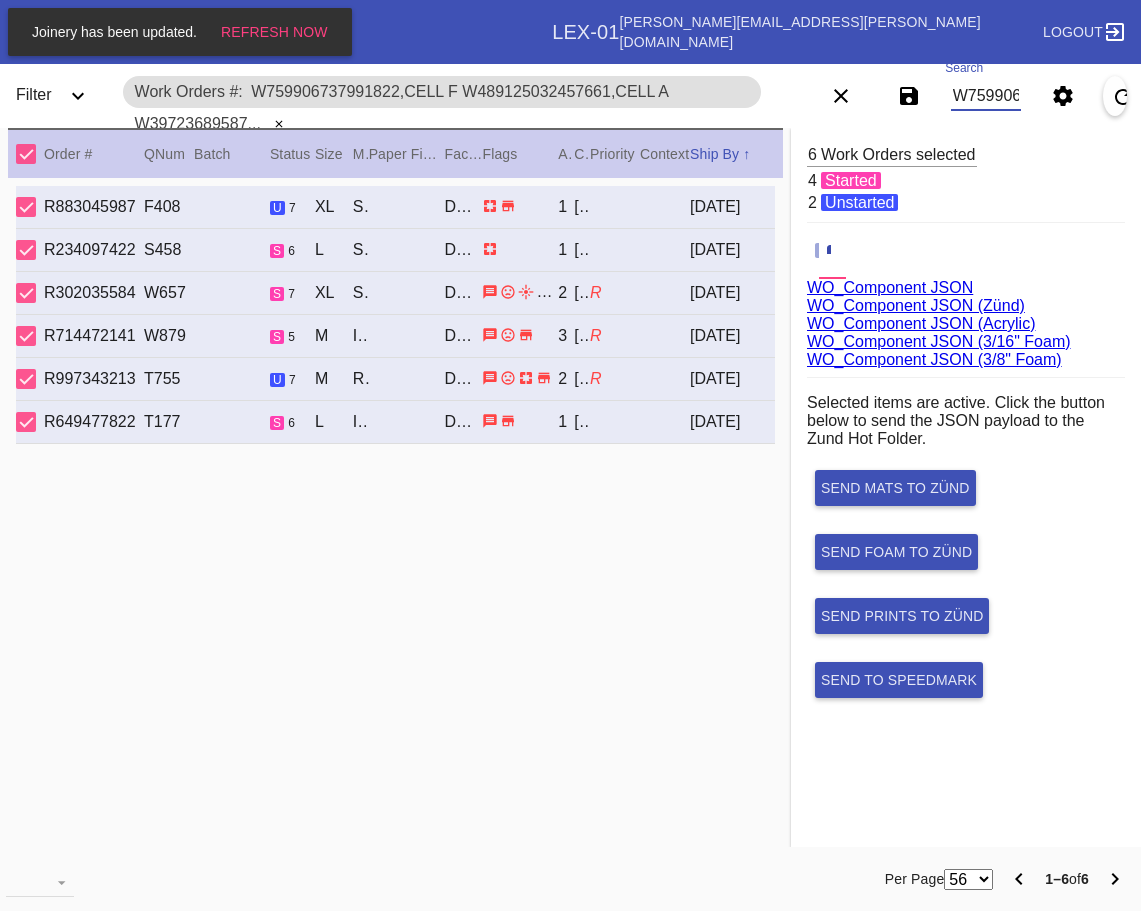 click on "W759906737991822,Cell F W489125032457661,Cell A W397236895879275,Cell E W298277953567766,Cell E W517528572325754,Cell E W343130465567985,Cell E" at bounding box center [986, 96] 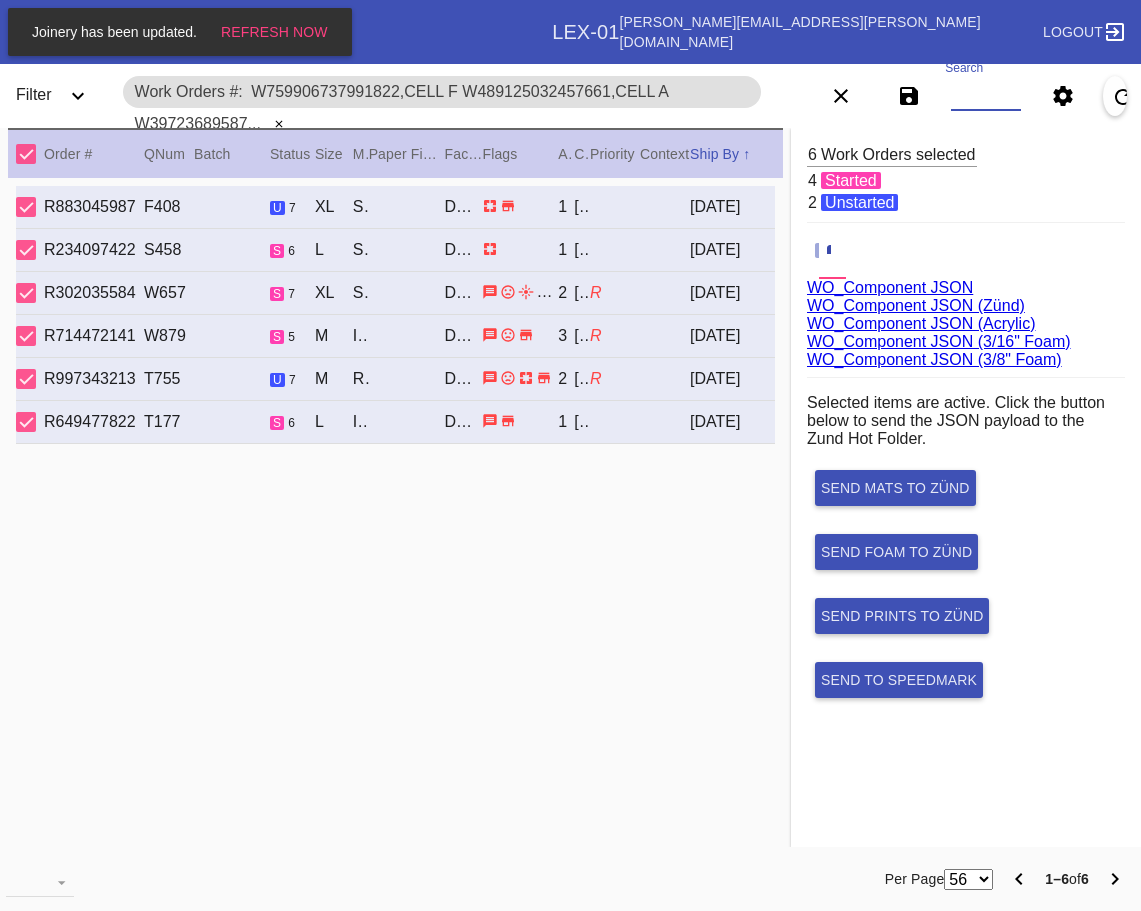 paste on "W285736042238332,Cell E W976244593933567,Cell E W888729602679729,Cell F W343102956329970,Cell B W716069938291467,Cell D W890090486537853,Cell G W902798771017681,Cell G W223382641454832,Cell G W545084219274680,Cell F W227396442840952,Cell D W534402026122486,Cell G W256292825371140,Cell G" 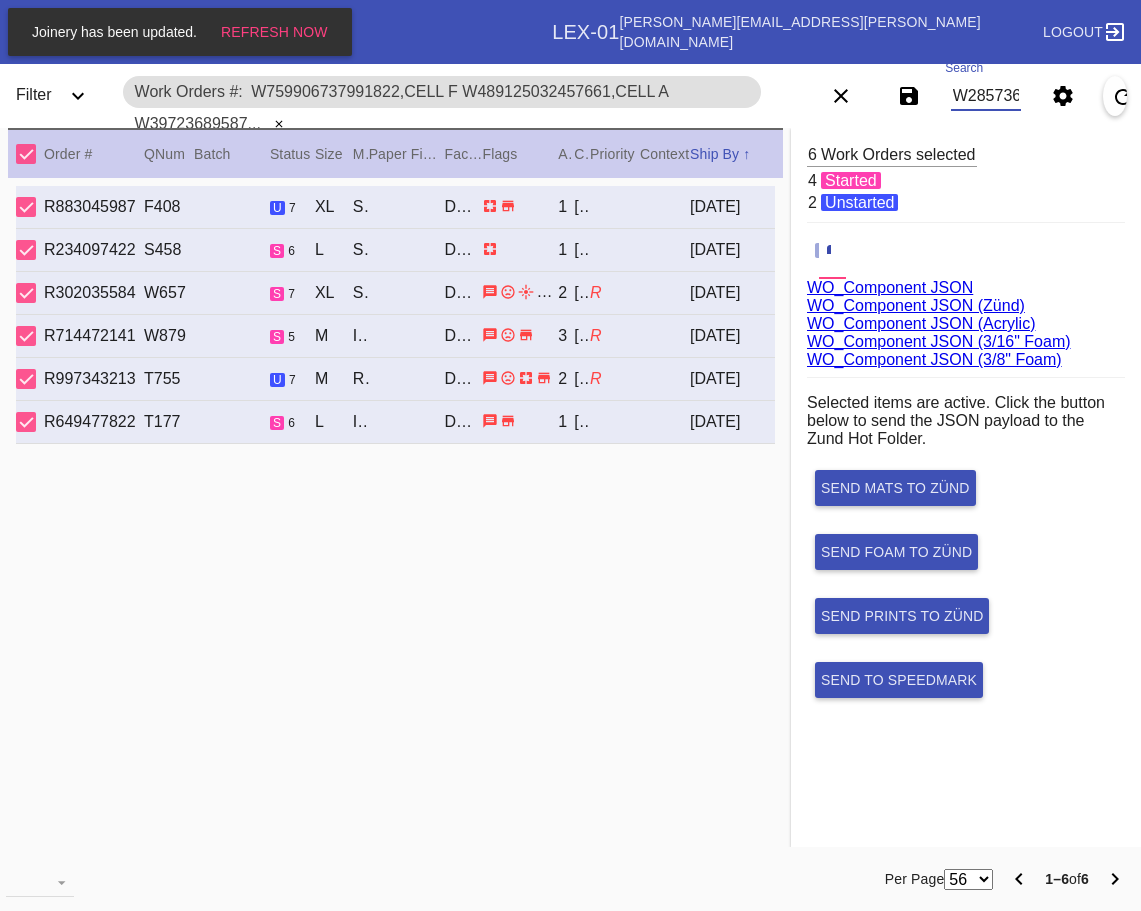 scroll, scrollTop: 0, scrollLeft: 2338, axis: horizontal 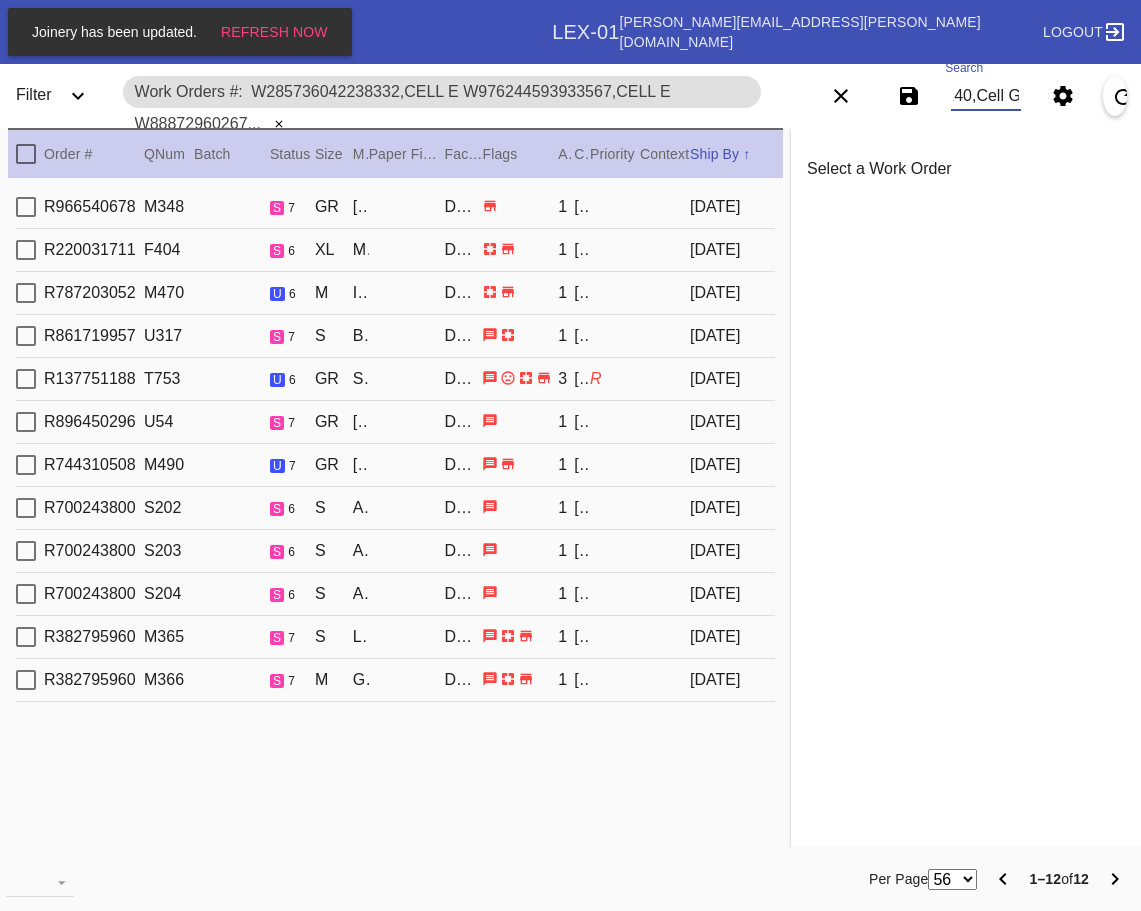 type on "W285736042238332,Cell E W976244593933567,Cell E W888729602679729,Cell F W343102956329970,Cell B W716069938291467,Cell D W890090486537853,Cell G W902798771017681,Cell G W223382641454832,Cell G W545084219274680,Cell F W227396442840952,Cell D W534402026122486,Cell G W256292825371140,Cell G" 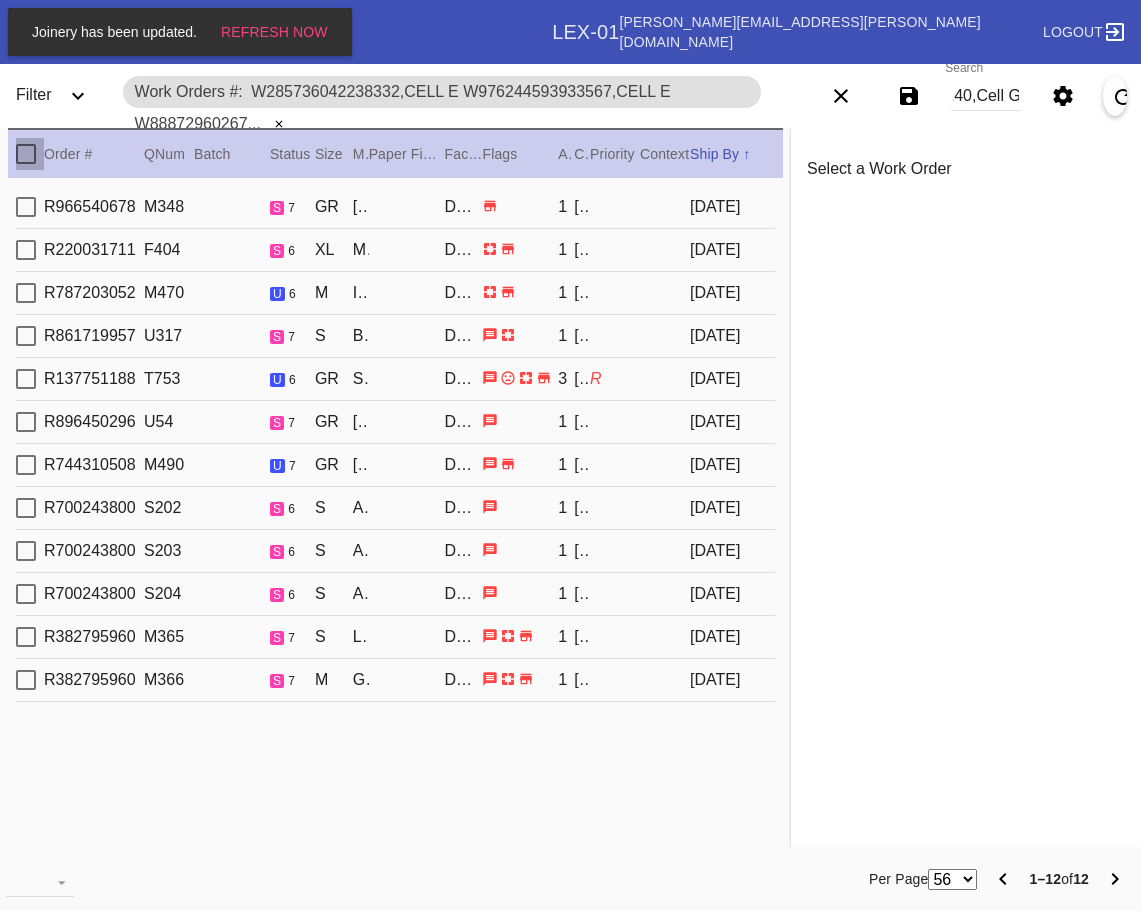 drag, startPoint x: 32, startPoint y: 153, endPoint x: 613, endPoint y: 217, distance: 584.51434 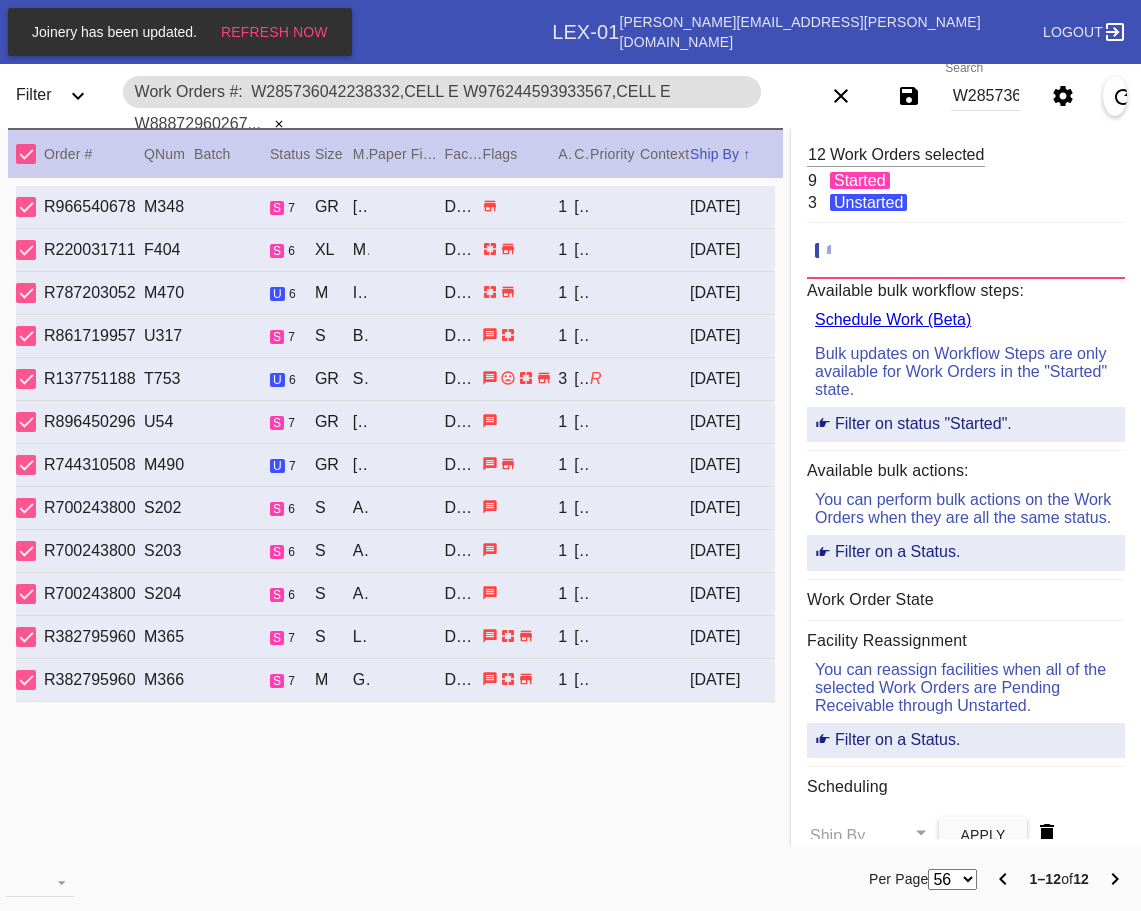 click 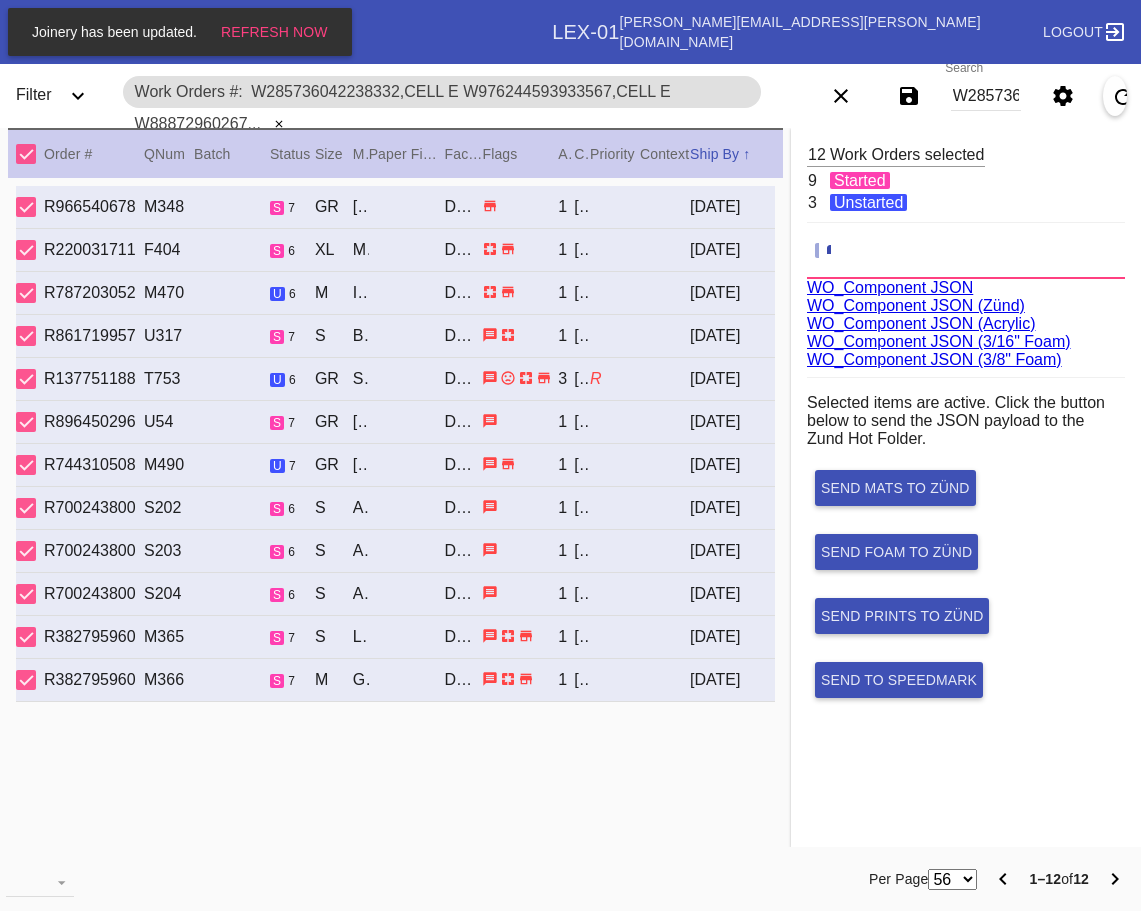 scroll, scrollTop: 75, scrollLeft: 0, axis: vertical 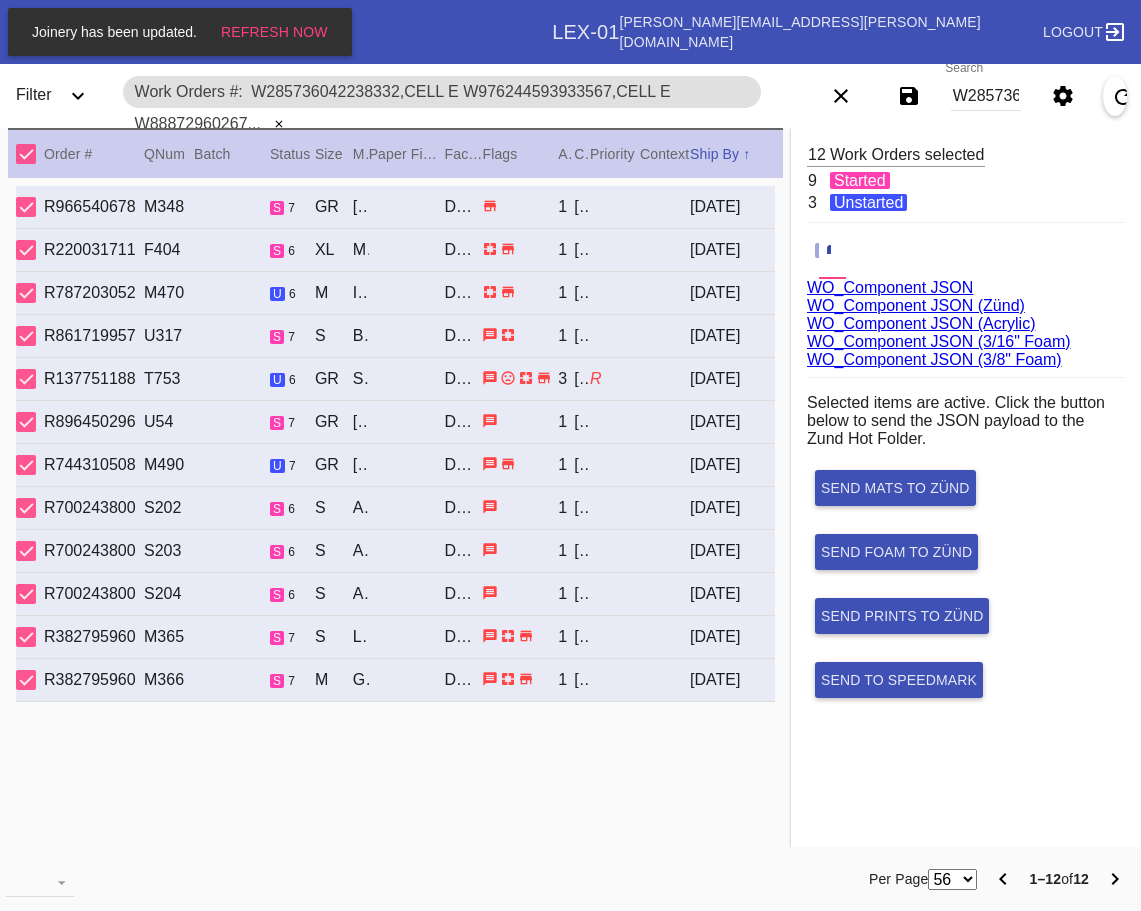 click on "W285736042238332,Cell E W976244593933567,Cell E W888729602679729,Cell F W343102956329970,Cell B W716069938291467,Cell D W890090486537853,Cell G W902798771017681,Cell G W223382641454832,Cell G W545084219274680,Cell F W227396442840952,Cell D W534402026122486,Cell G W256292825371140,Cell G" at bounding box center [986, 96] 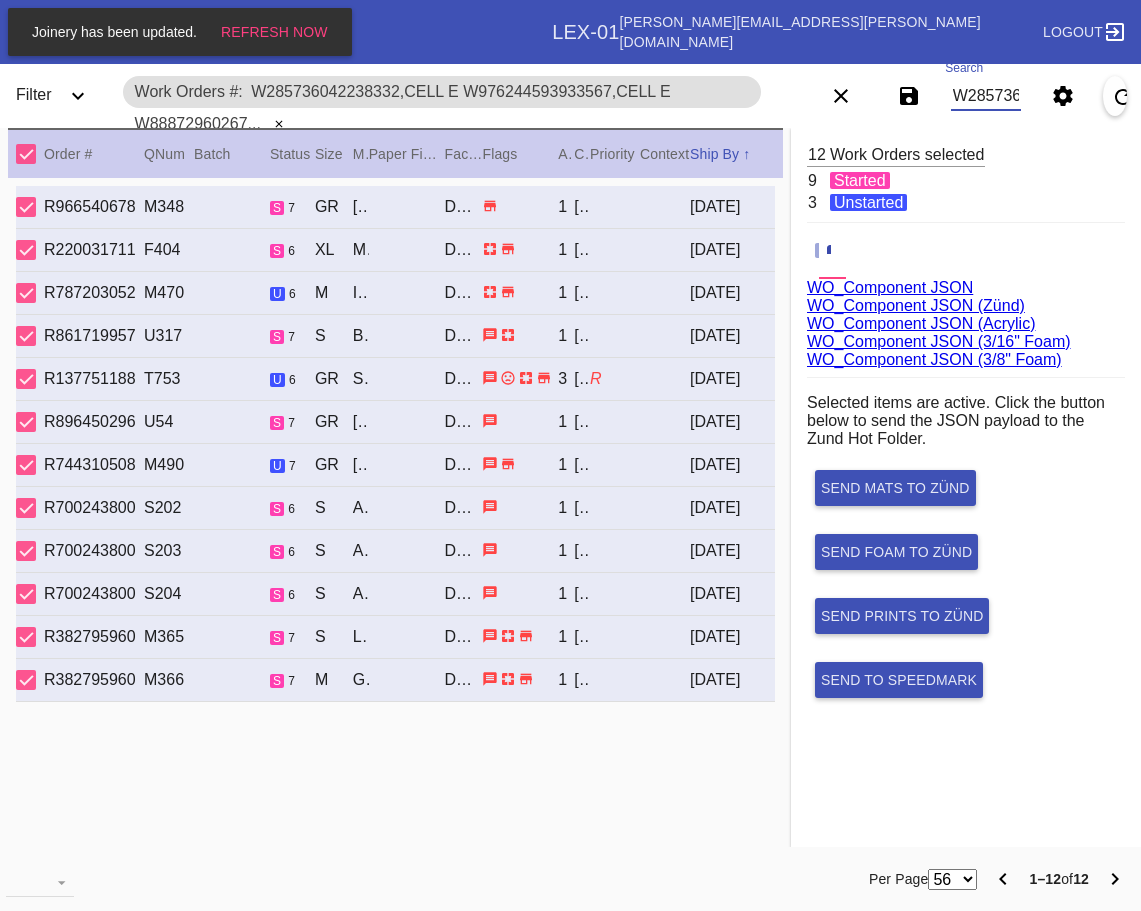 click on "W285736042238332,Cell E W976244593933567,Cell E W888729602679729,Cell F W343102956329970,Cell B W716069938291467,Cell D W890090486537853,Cell G W902798771017681,Cell G W223382641454832,Cell G W545084219274680,Cell F W227396442840952,Cell D W534402026122486,Cell G W256292825371140,Cell G" at bounding box center (986, 96) 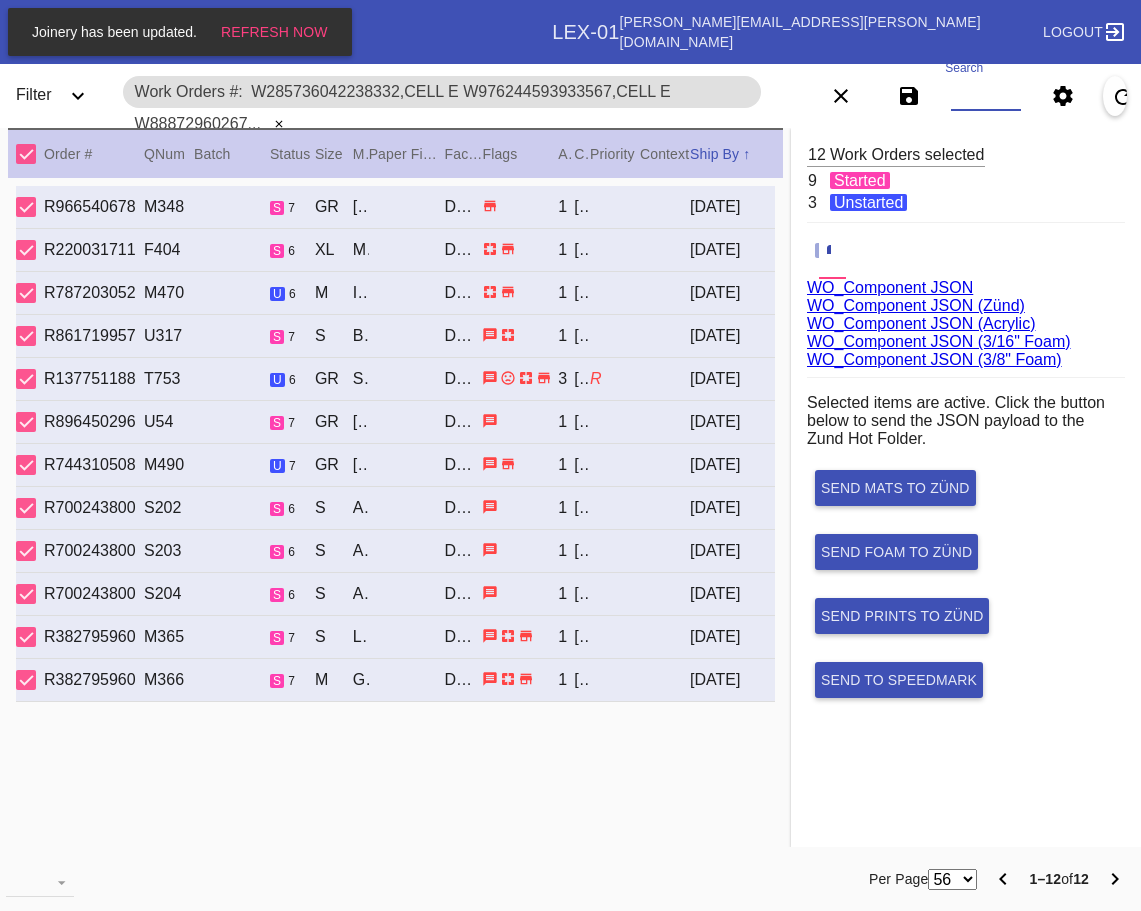 paste on "W285736042238332,Cell E W976244593933567,Cell E W888729602679729,Cell F W343102956329970,Cell B W716069938291467,Cell D W890090486537853,Cell G W902798771017681,Cell G W223382641454832,Cell G W545084219274680,Cell F W227396442840952,Cell D W534402026122486,Cell G W256292825371140,Cell G W901092444909083,Cell E" 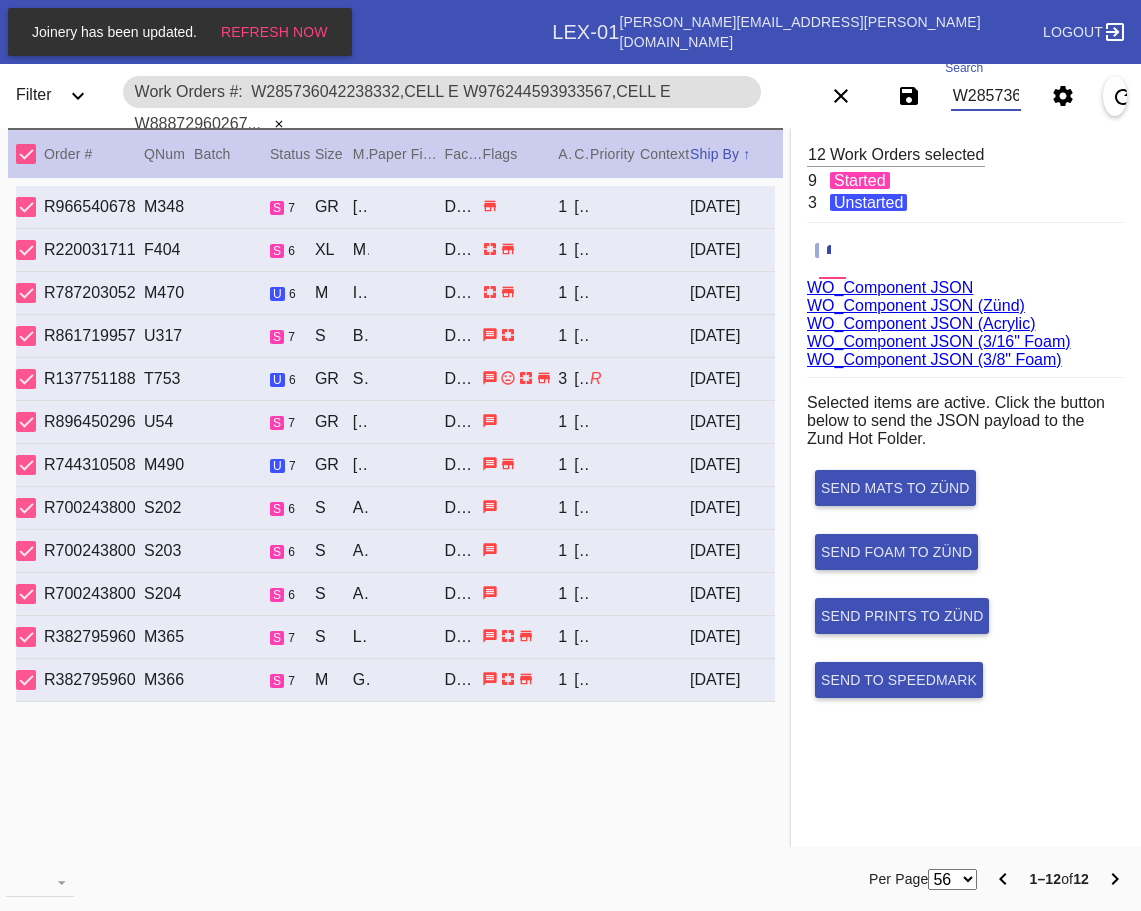 scroll, scrollTop: 0, scrollLeft: 2539, axis: horizontal 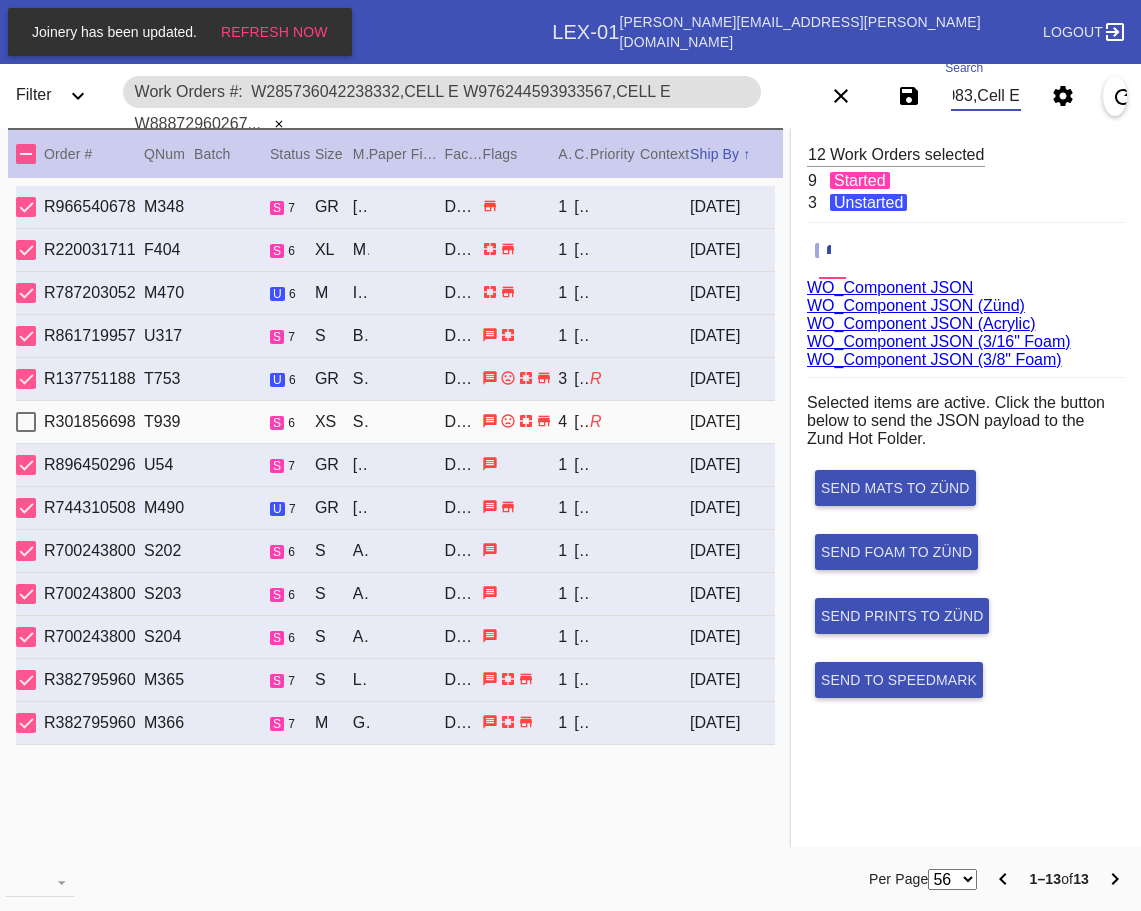 click at bounding box center (26, 422) 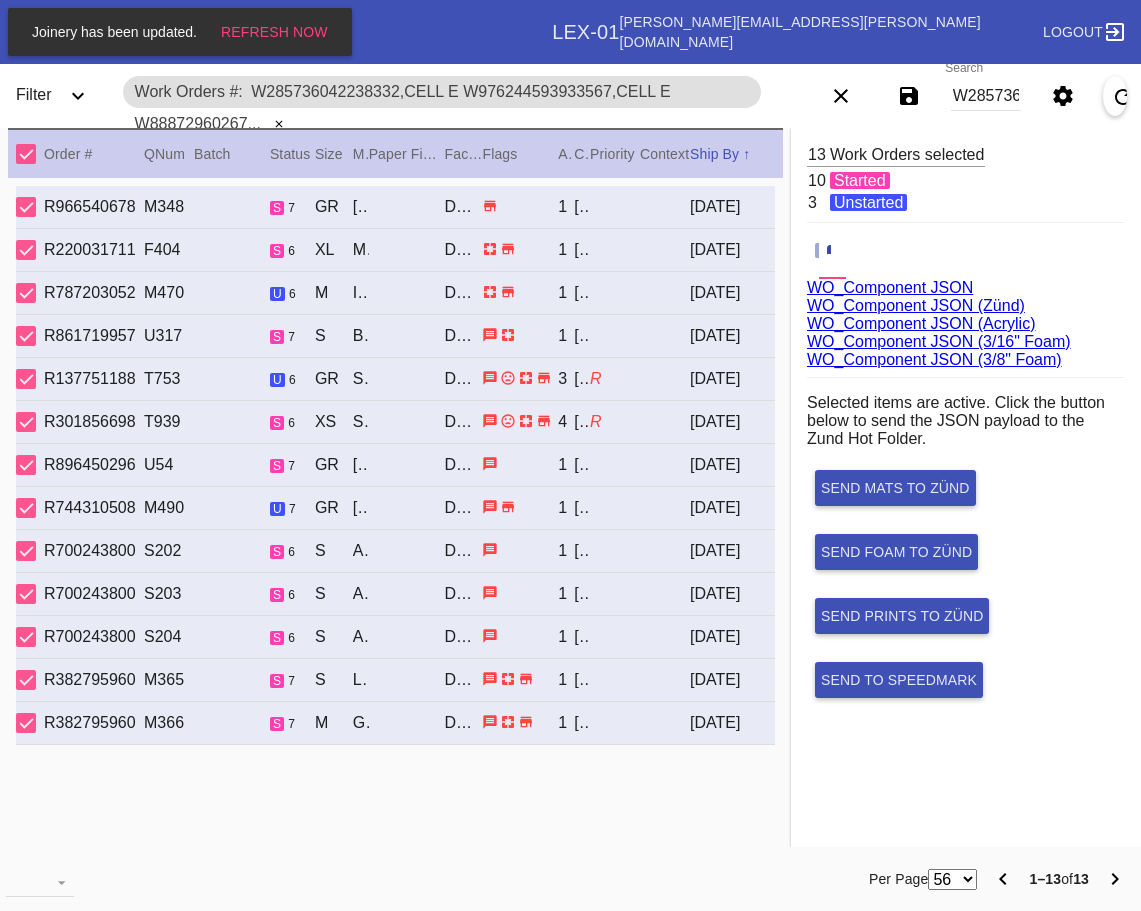 click on "W285736042238332,Cell E W976244593933567,Cell E W888729602679729,Cell F W343102956329970,Cell B W716069938291467,Cell D W890090486537853,Cell G W902798771017681,Cell G W223382641454832,Cell G W545084219274680,Cell F W227396442840952,Cell D W534402026122486,Cell G W256292825371140,Cell G W901092444909083,Cell E" at bounding box center (986, 96) 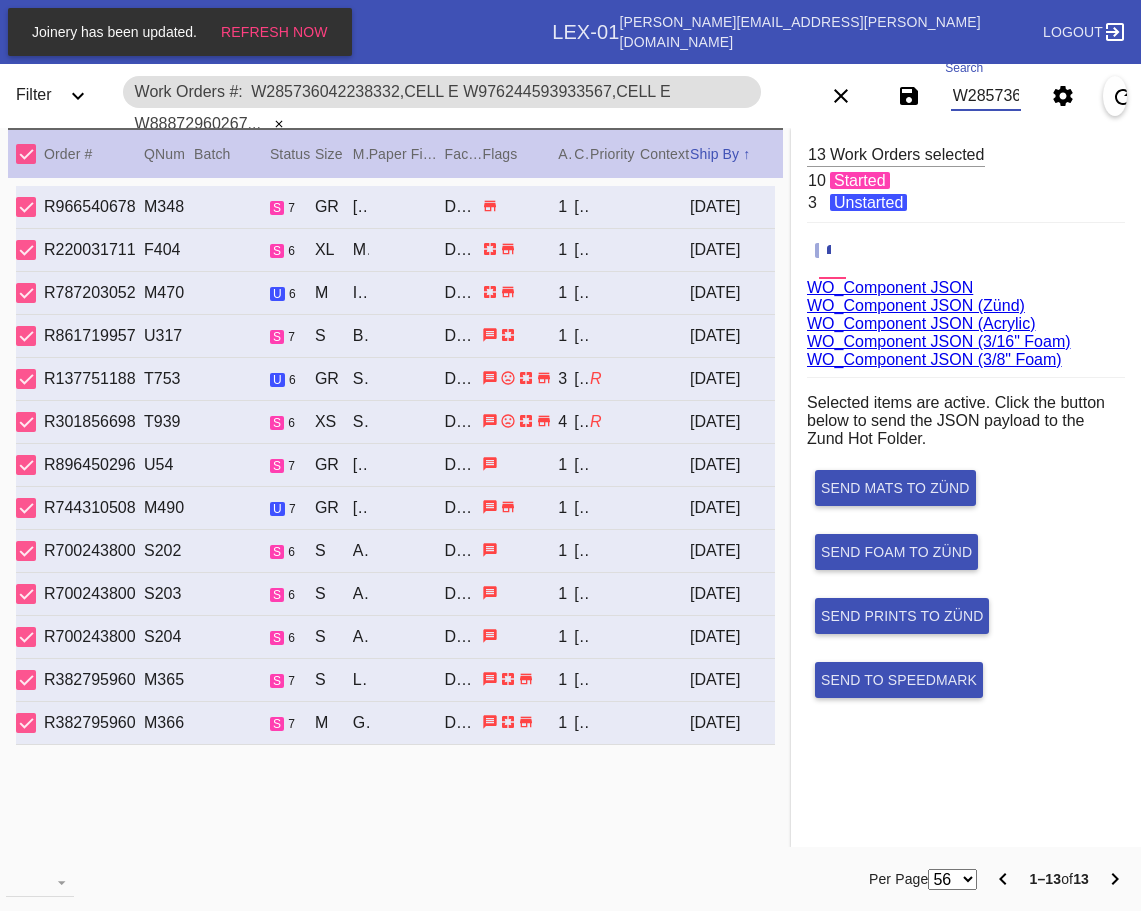 click on "W285736042238332,Cell E W976244593933567,Cell E W888729602679729,Cell F W343102956329970,Cell B W716069938291467,Cell D W890090486537853,Cell G W902798771017681,Cell G W223382641454832,Cell G W545084219274680,Cell F W227396442840952,Cell D W534402026122486,Cell G W256292825371140,Cell G W901092444909083,Cell E" at bounding box center [986, 96] 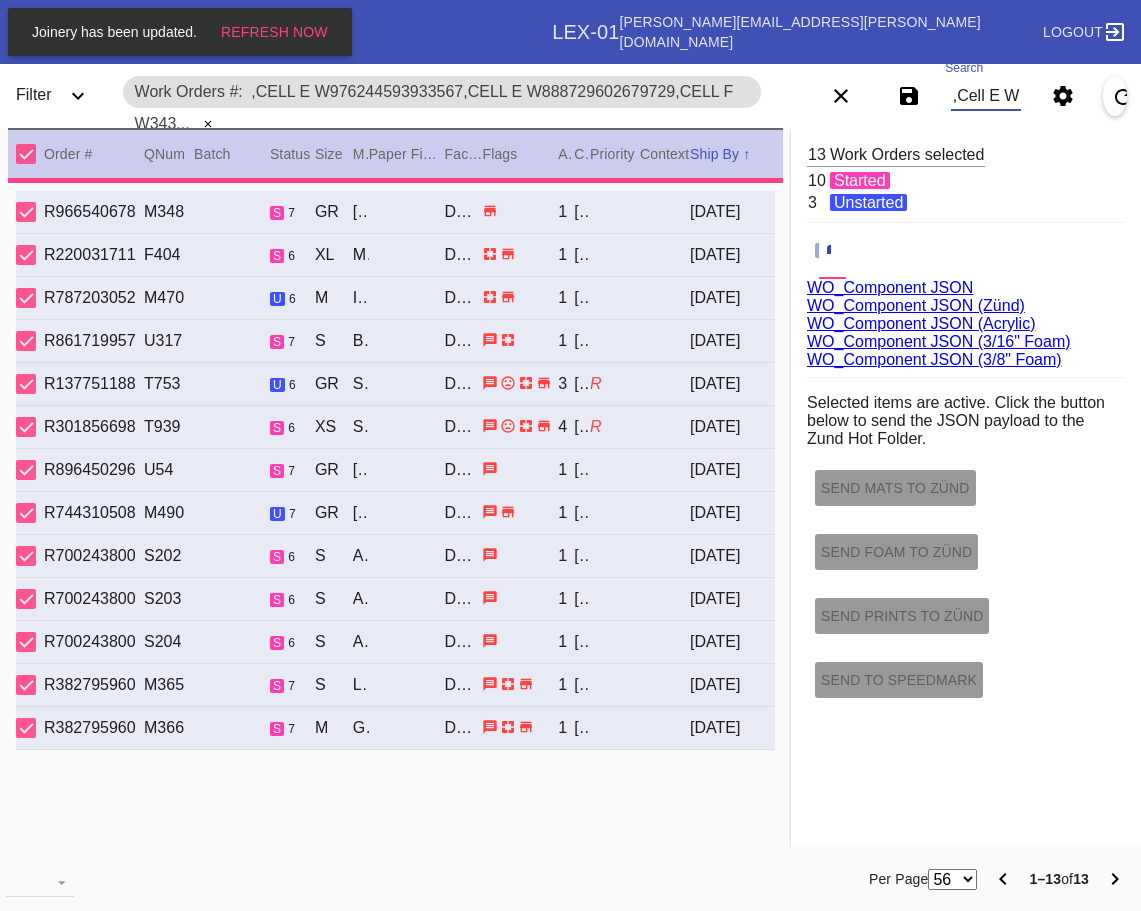 click on ",Cell E W976244593933567,Cell E W888729602679729,Cell F W343102956329970,Cell B W716069938291467,Cell D W890090486537853,Cell G W902798771017681,Cell G W223382641454832,Cell G W545084219274680,Cell F W227396442840952,Cell D W534402026122486,Cell G W256292825371140,Cell G W901092444909083,Cell E" at bounding box center [986, 96] 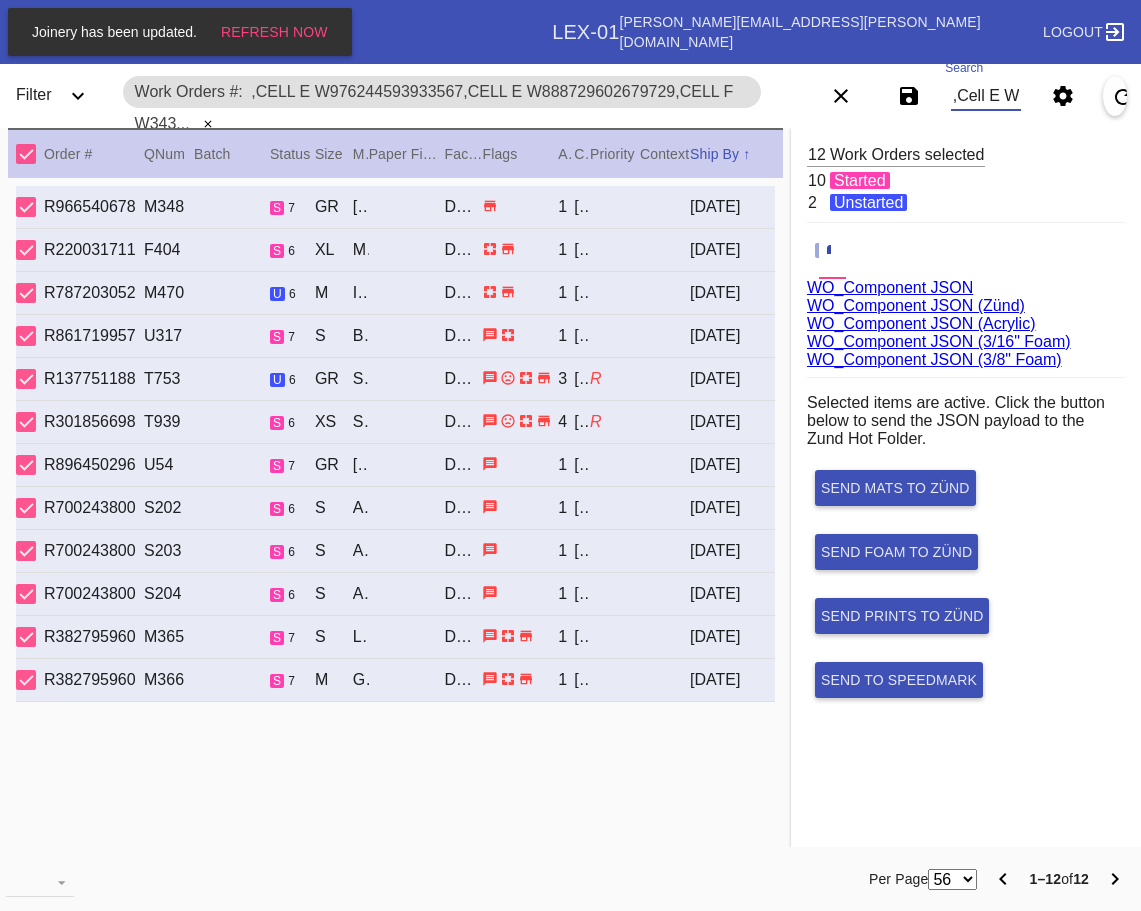 click on ",Cell E W976244593933567,Cell E W888729602679729,Cell F W343102956329970,Cell B W716069938291467,Cell D W890090486537853,Cell G W902798771017681,Cell G W223382641454832,Cell G W545084219274680,Cell F W227396442840952,Cell D W534402026122486,Cell G W256292825371140,Cell G W901092444909083,Cell E" at bounding box center (986, 96) 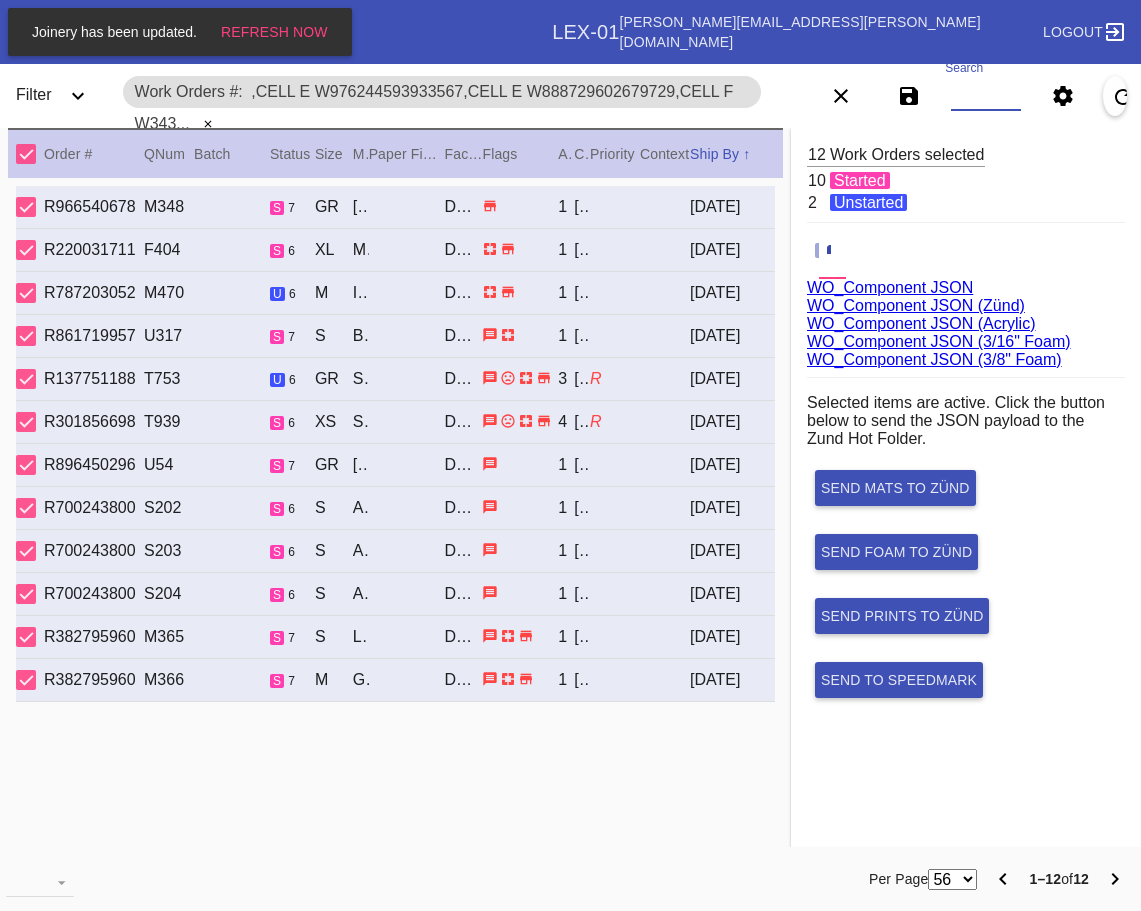 type on "W948609741467259,Cell C" 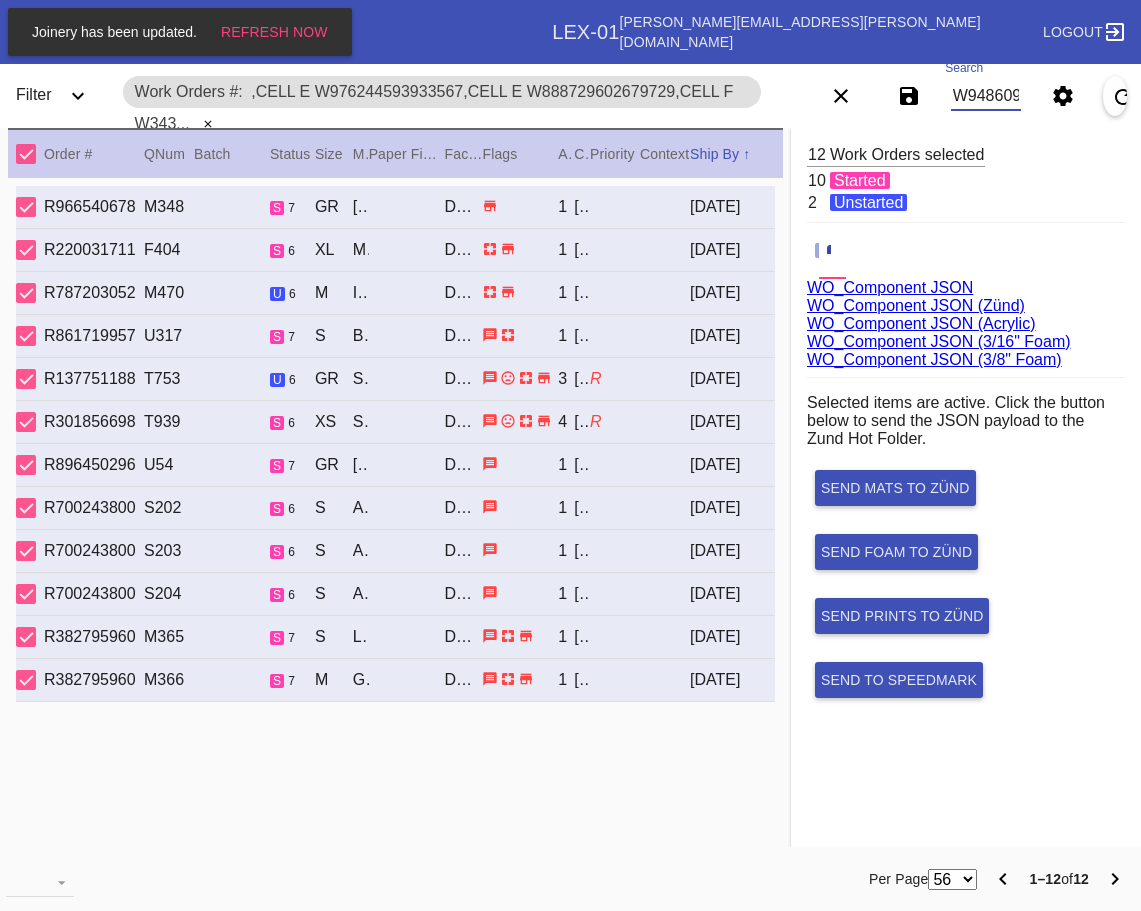 scroll, scrollTop: 0, scrollLeft: 130, axis: horizontal 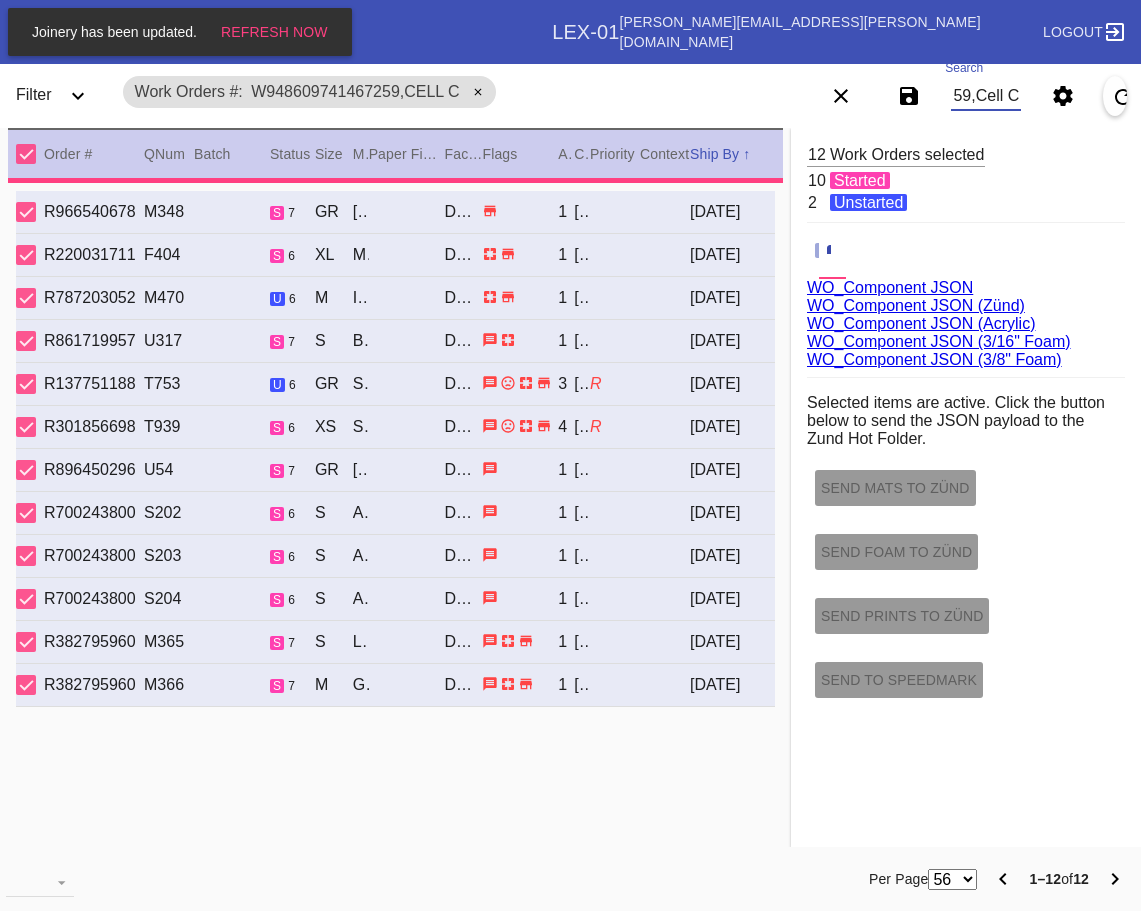 type on "Bring to Izzy as soon as frame arrives - EXTRA QC REQUIRED - IV 7/8" 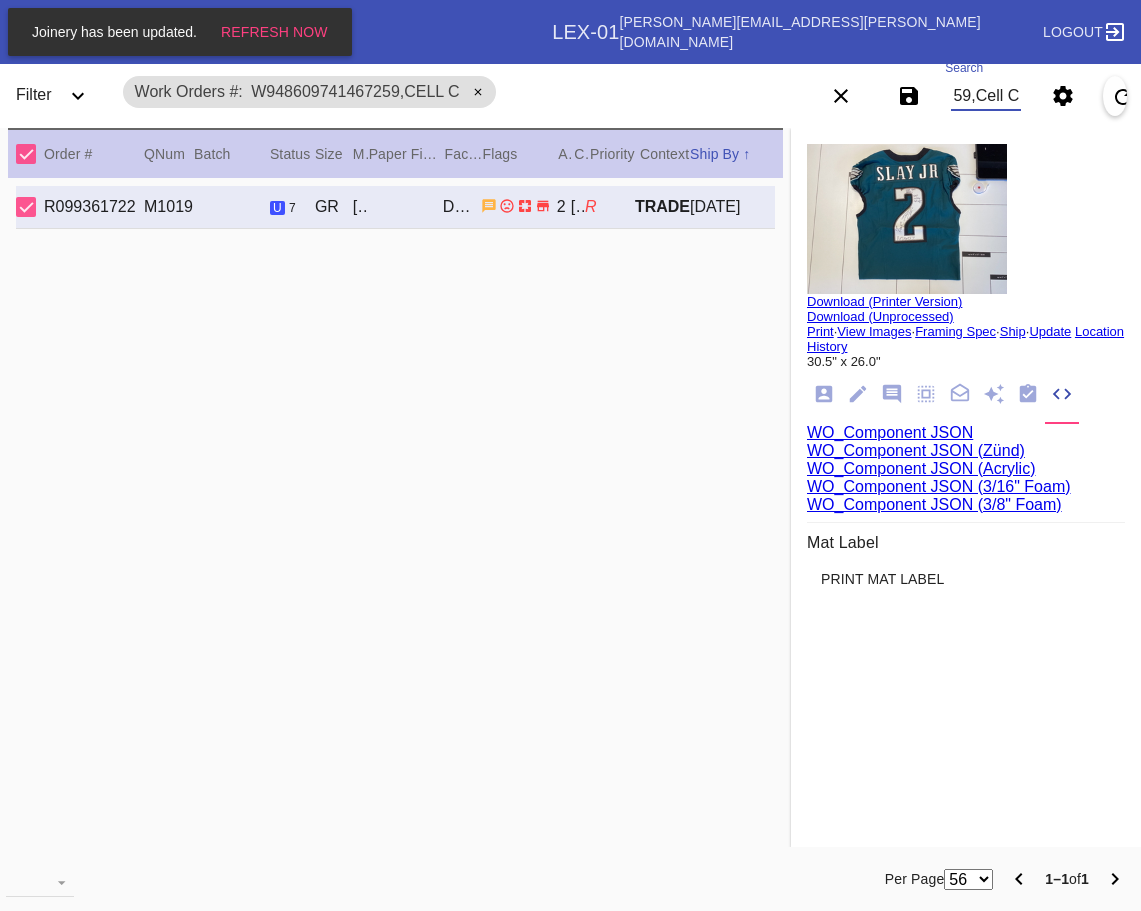 scroll, scrollTop: 0, scrollLeft: 0, axis: both 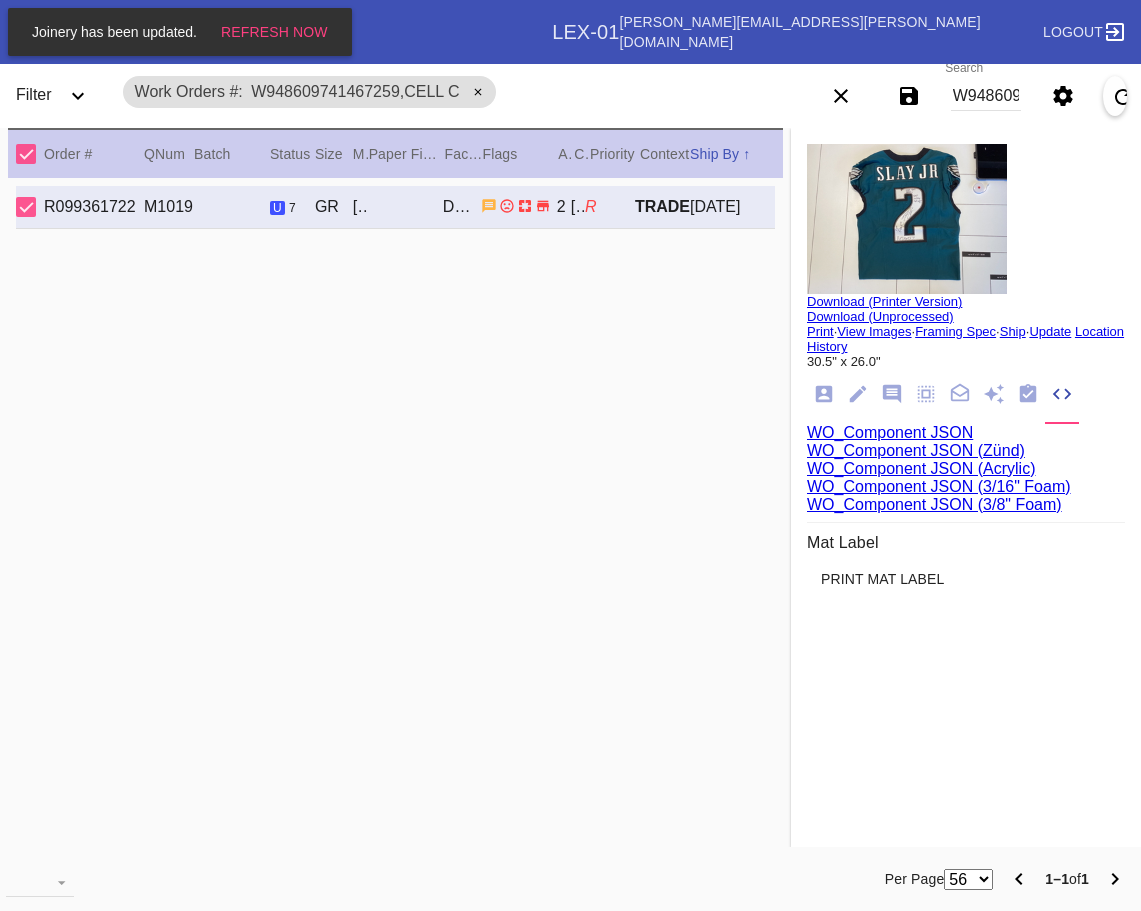 click on "W948609741467259,Cell C" at bounding box center (986, 96) 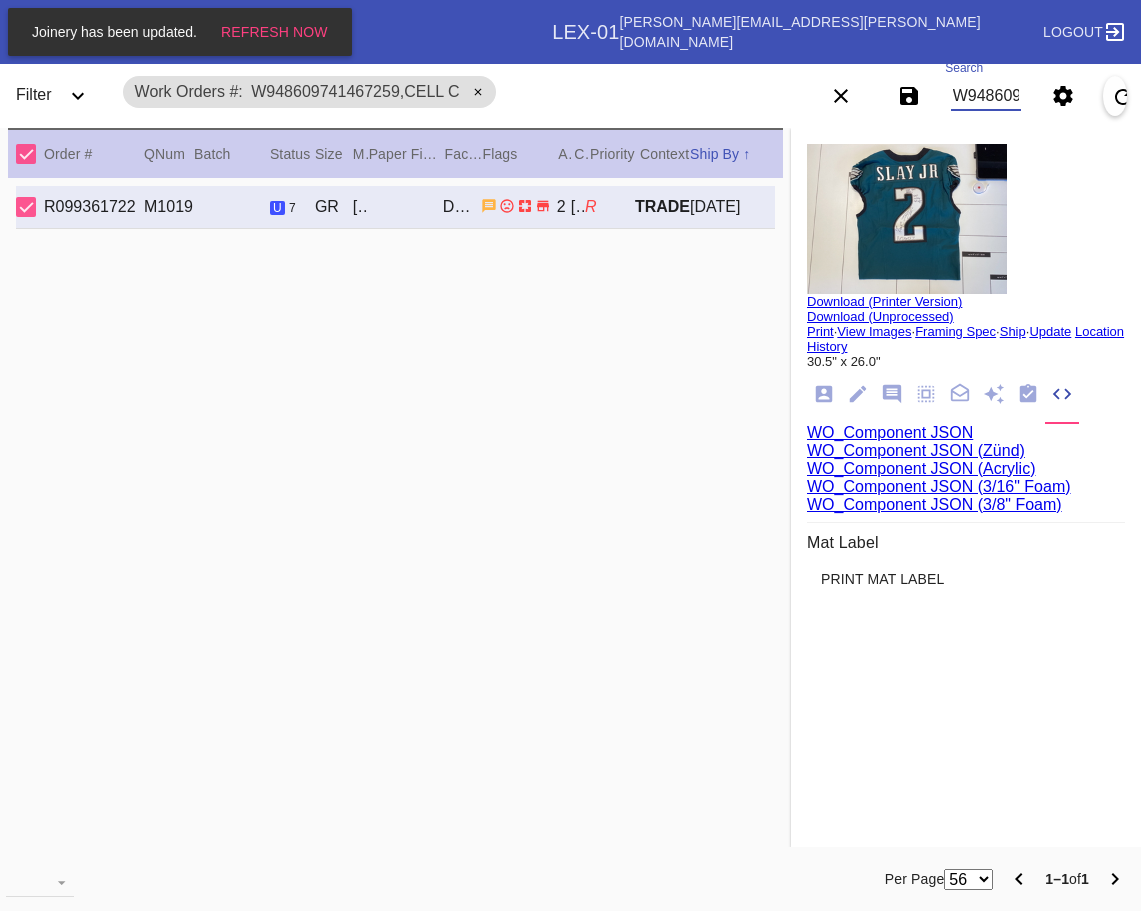 click on "W948609741467259,Cell C" at bounding box center (986, 96) 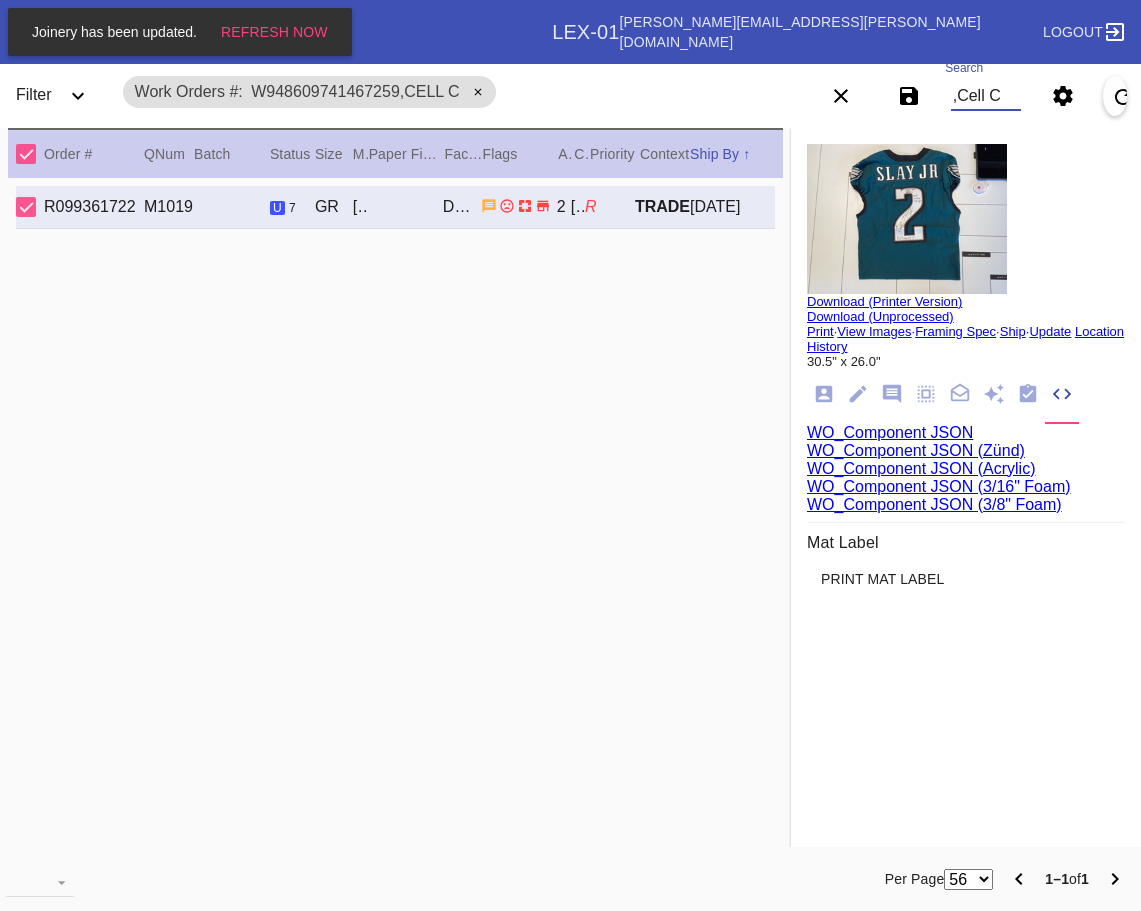 click on ",Cell C" at bounding box center (986, 96) 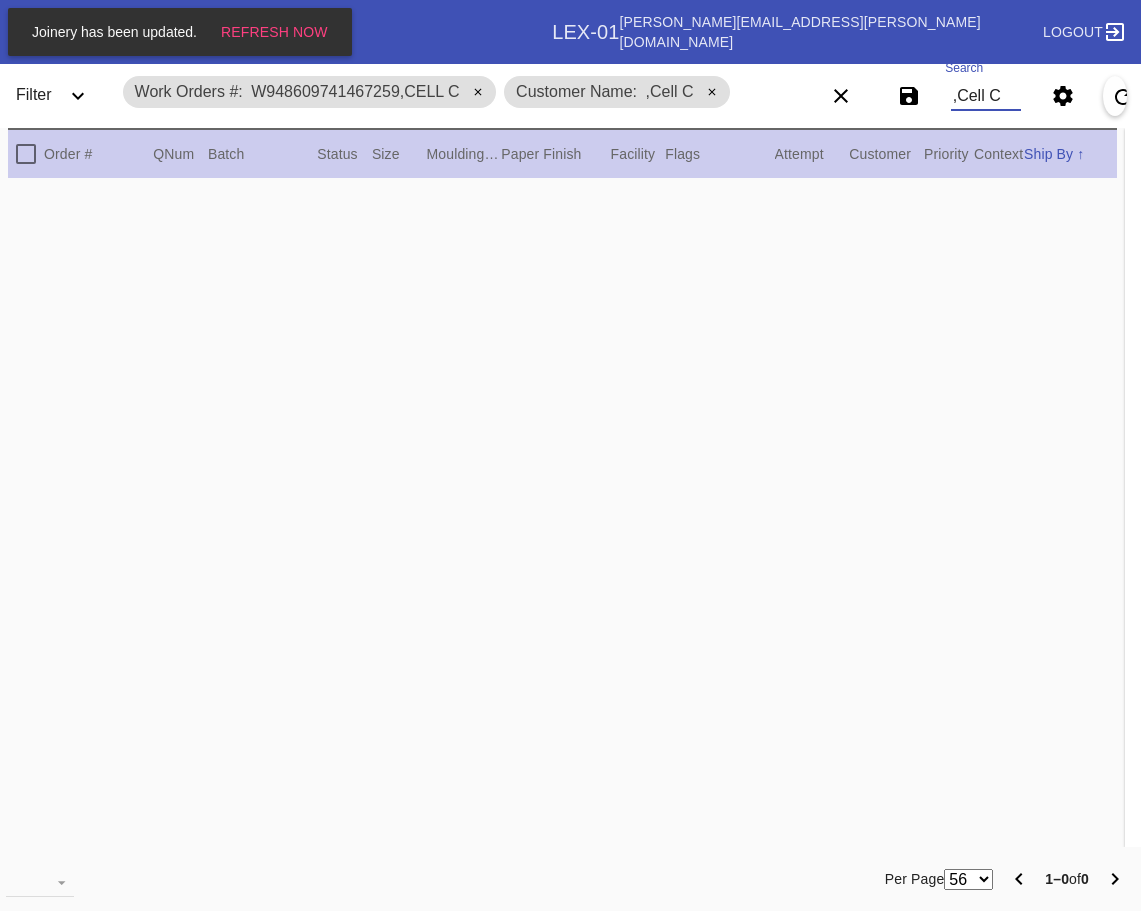 click on ",Cell C" at bounding box center (986, 96) 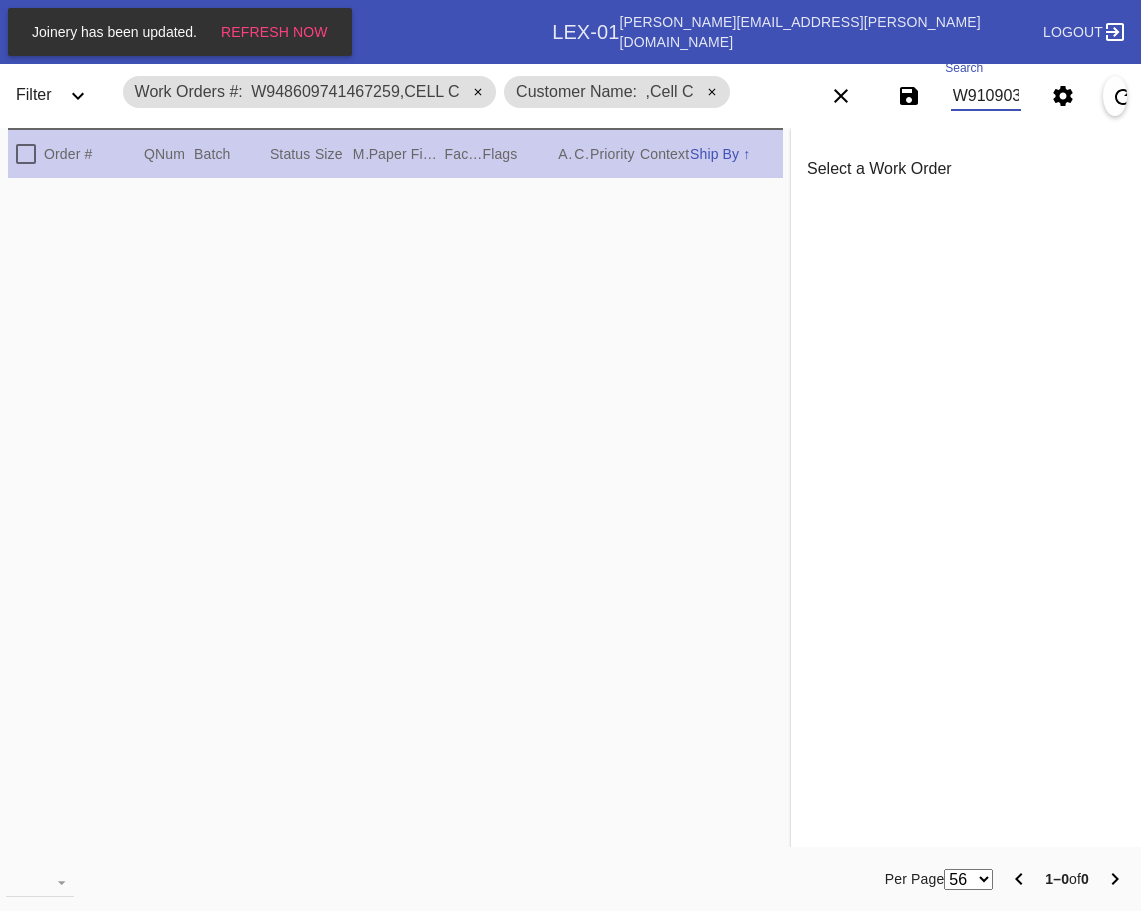 scroll, scrollTop: 0, scrollLeft: 1137, axis: horizontal 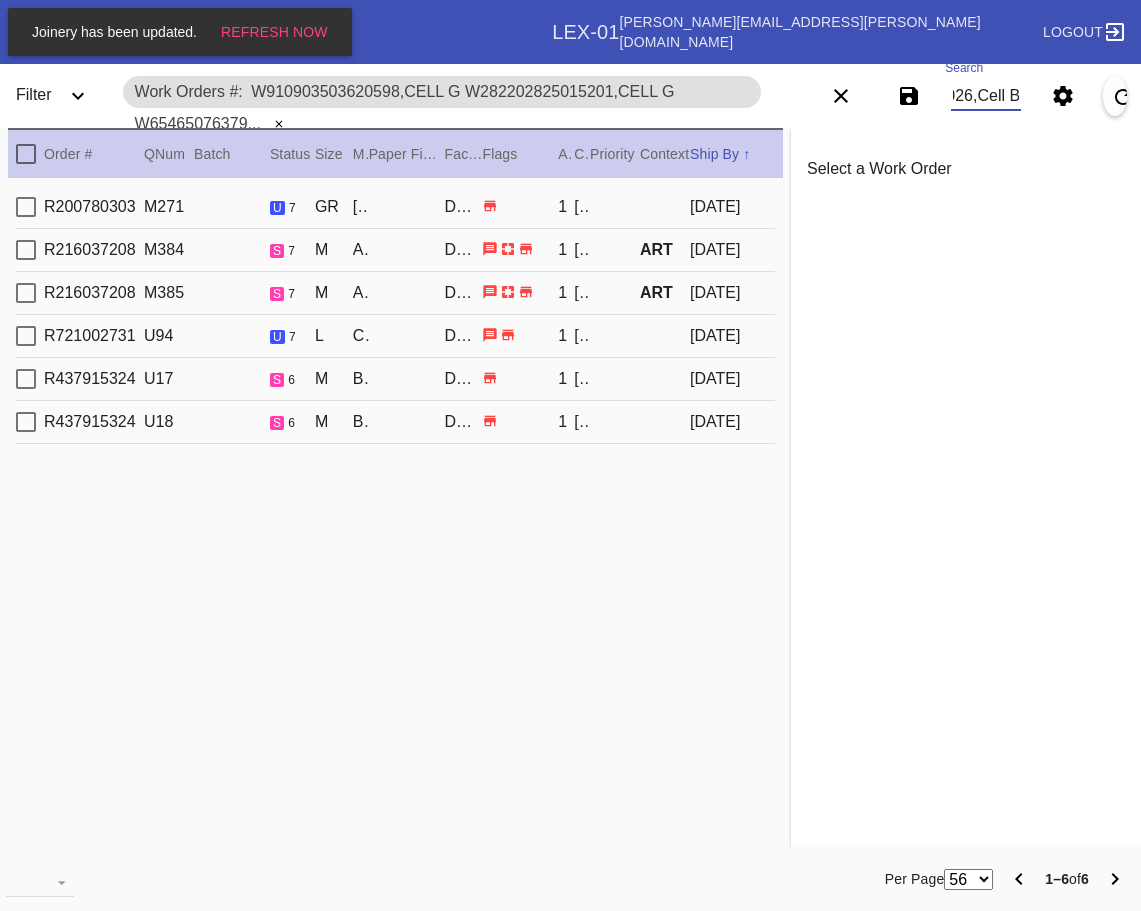type on "W910903503620598,Cell G W282202825015201,Cell G W654650763794014,Cell G W239319299907625,Cell G W642323298319393,Cell C W551121577202026,Cell B" 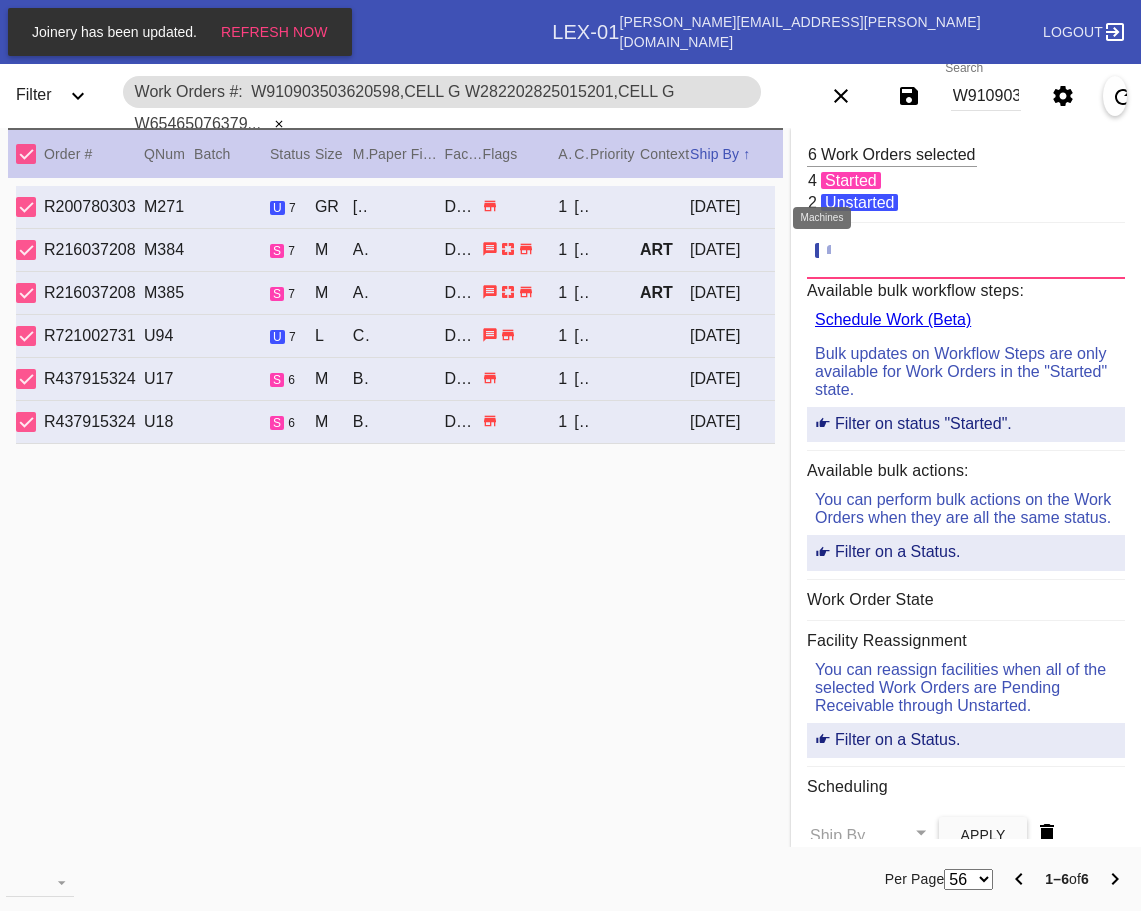 click 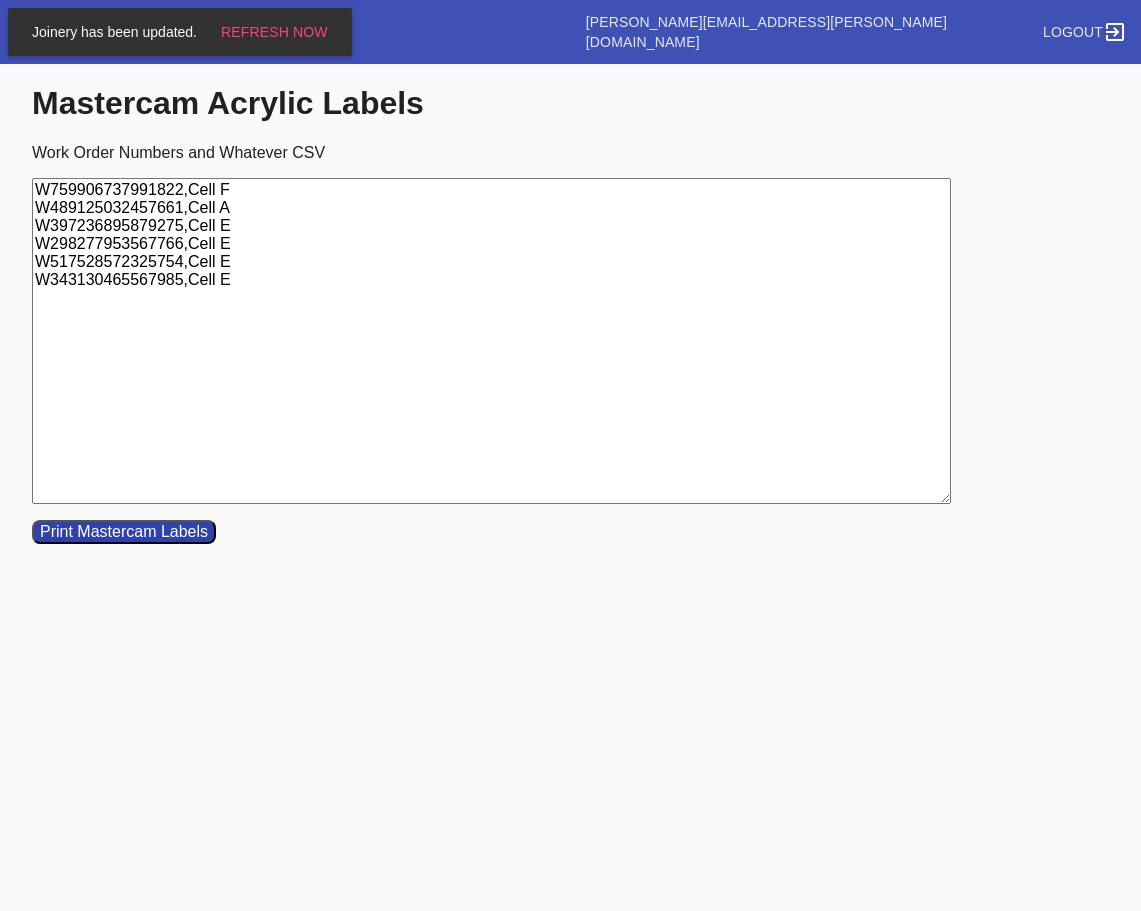scroll, scrollTop: 0, scrollLeft: 0, axis: both 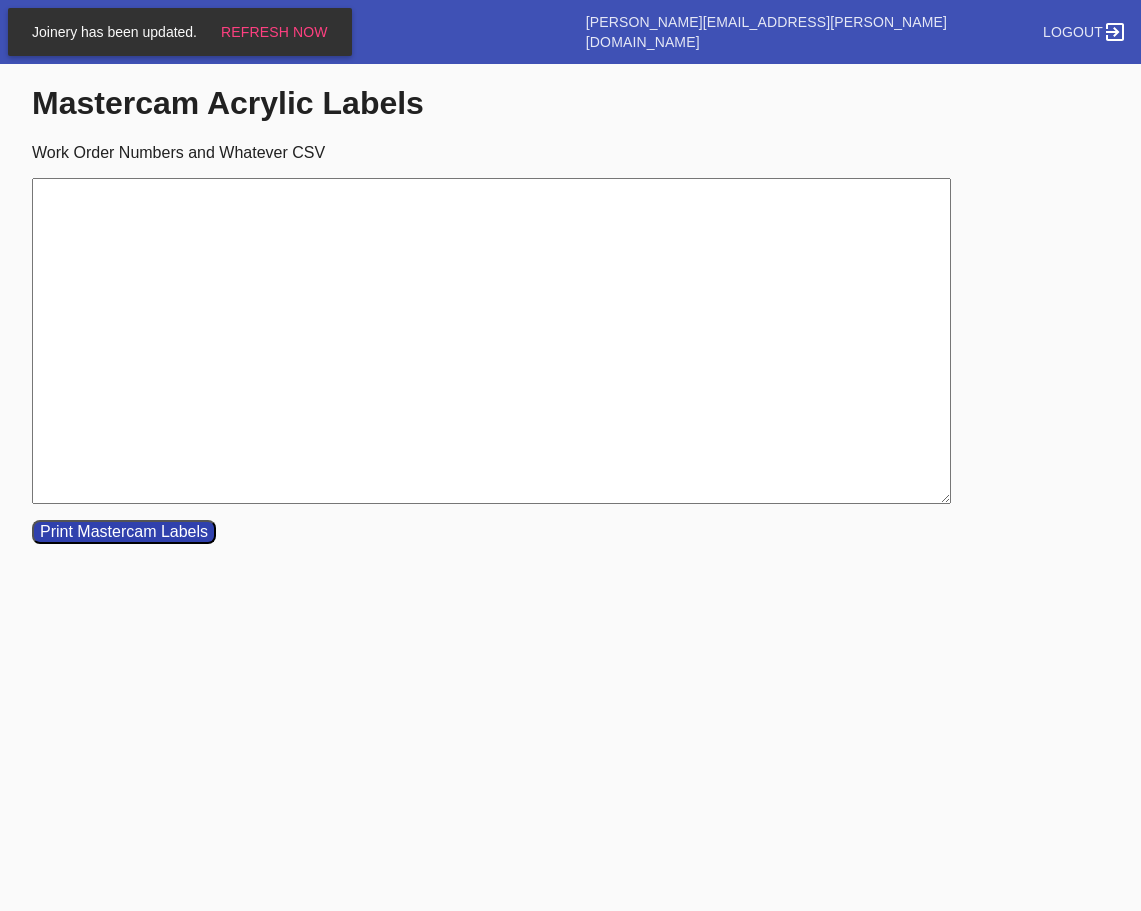 click on "Work Order Numbers and Whatever CSV" at bounding box center (491, 341) 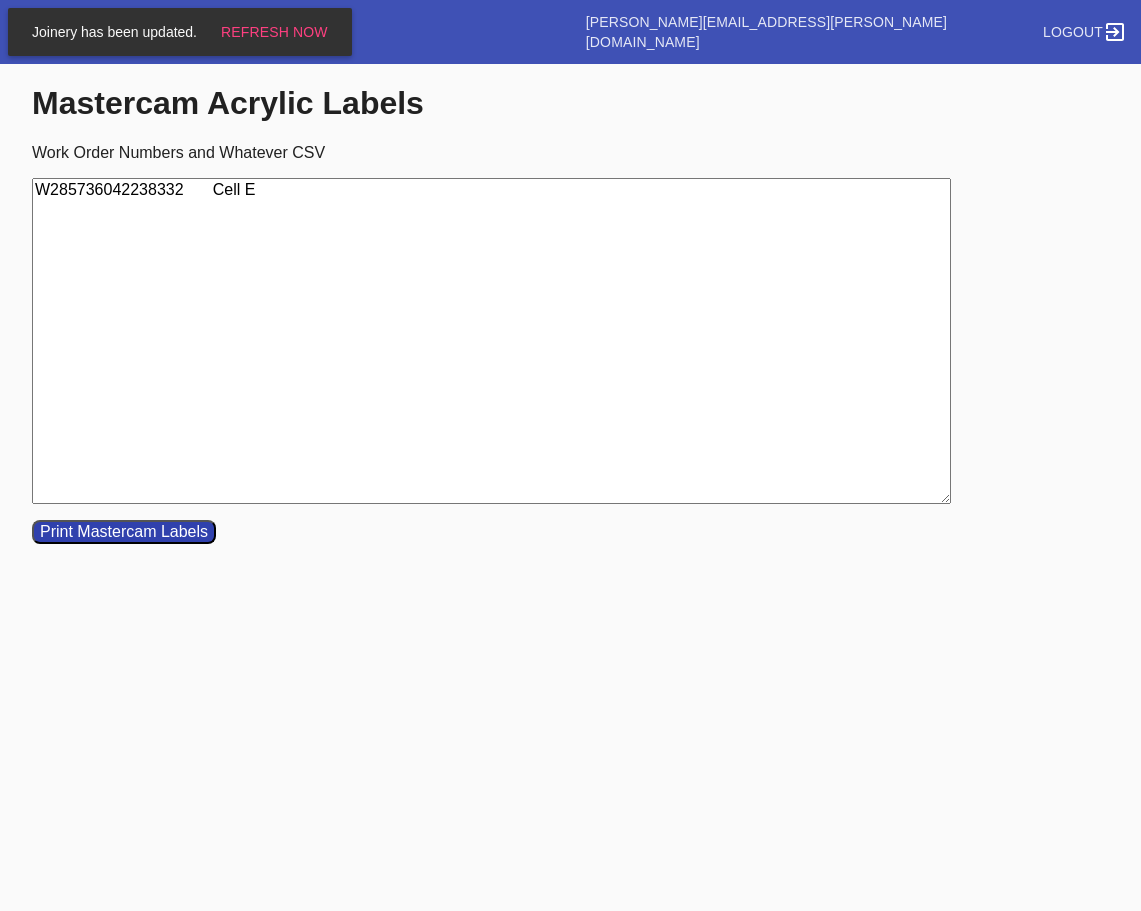 click on "W285736042238332	Cell E" at bounding box center [491, 341] 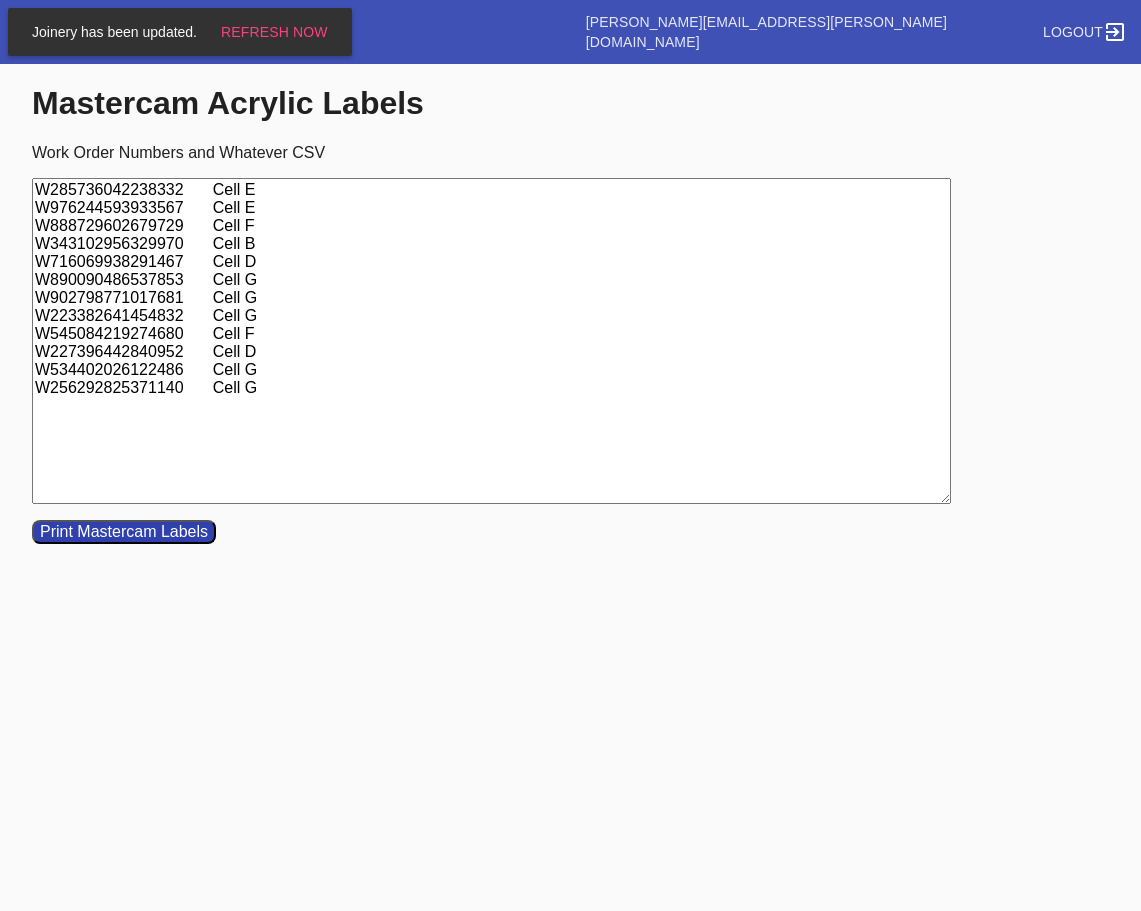 click on "W285736042238332	Cell E
W976244593933567	Cell E
W888729602679729	Cell F
W343102956329970	Cell B
W716069938291467	Cell D
W890090486537853	Cell G
W902798771017681	Cell G
W223382641454832	Cell G
W545084219274680	Cell F
W227396442840952	Cell D
W534402026122486	Cell G
W256292825371140	Cell G" at bounding box center (491, 341) 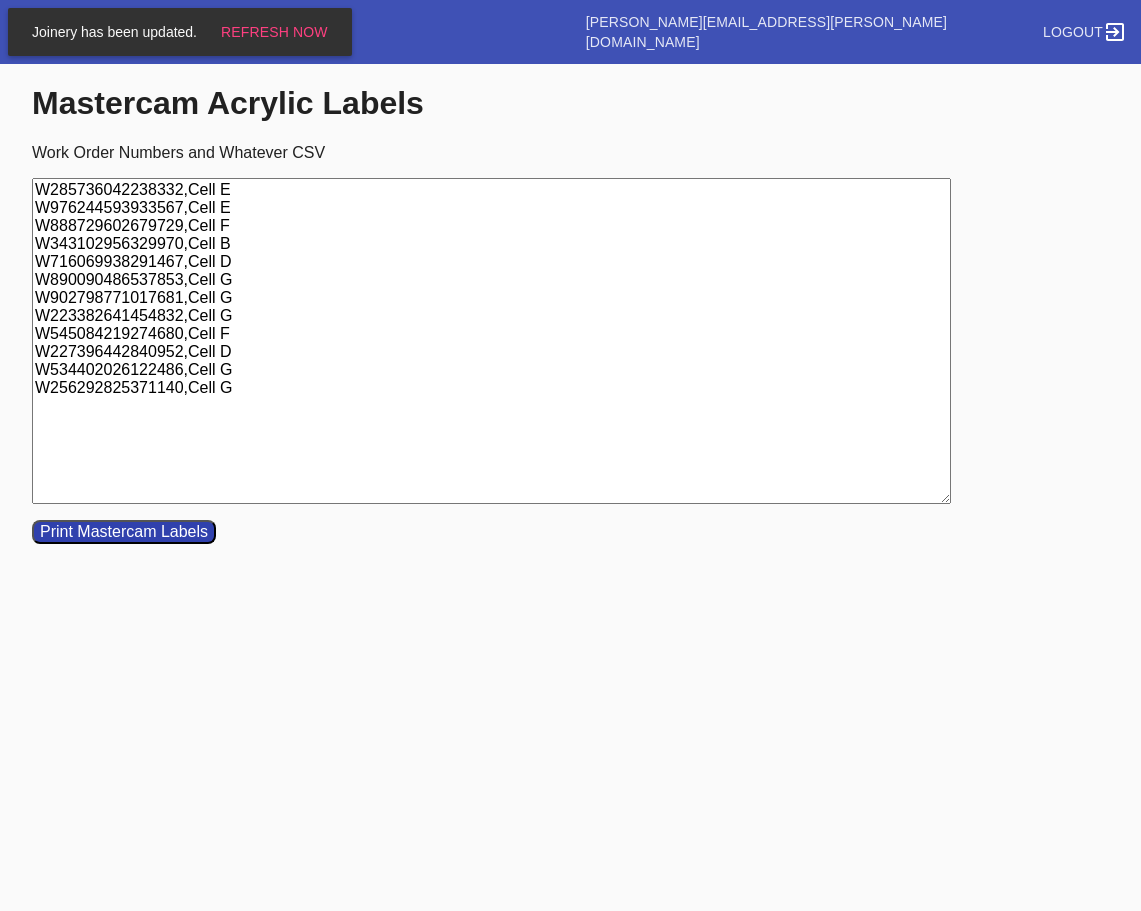 drag, startPoint x: 242, startPoint y: 389, endPoint x: -59, endPoint y: 89, distance: 424.97177 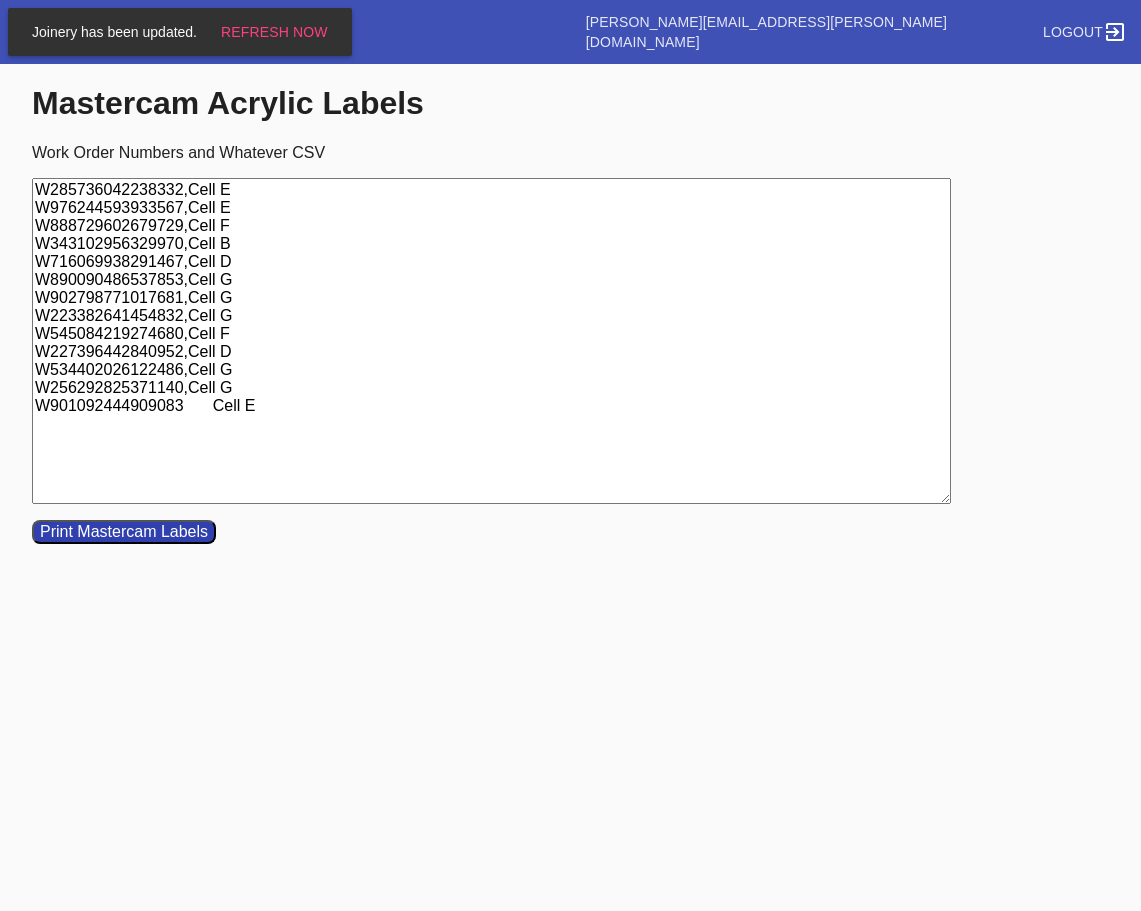 click on "W285736042238332,Cell E
W976244593933567,Cell E
W888729602679729,Cell F
W343102956329970,Cell B
W716069938291467,Cell D
W890090486537853,Cell G
W902798771017681,Cell G
W223382641454832,Cell G
W545084219274680,Cell F
W227396442840952,Cell D
W534402026122486,Cell G
W256292825371140,Cell G
W901092444909083	Cell E" at bounding box center (491, 341) 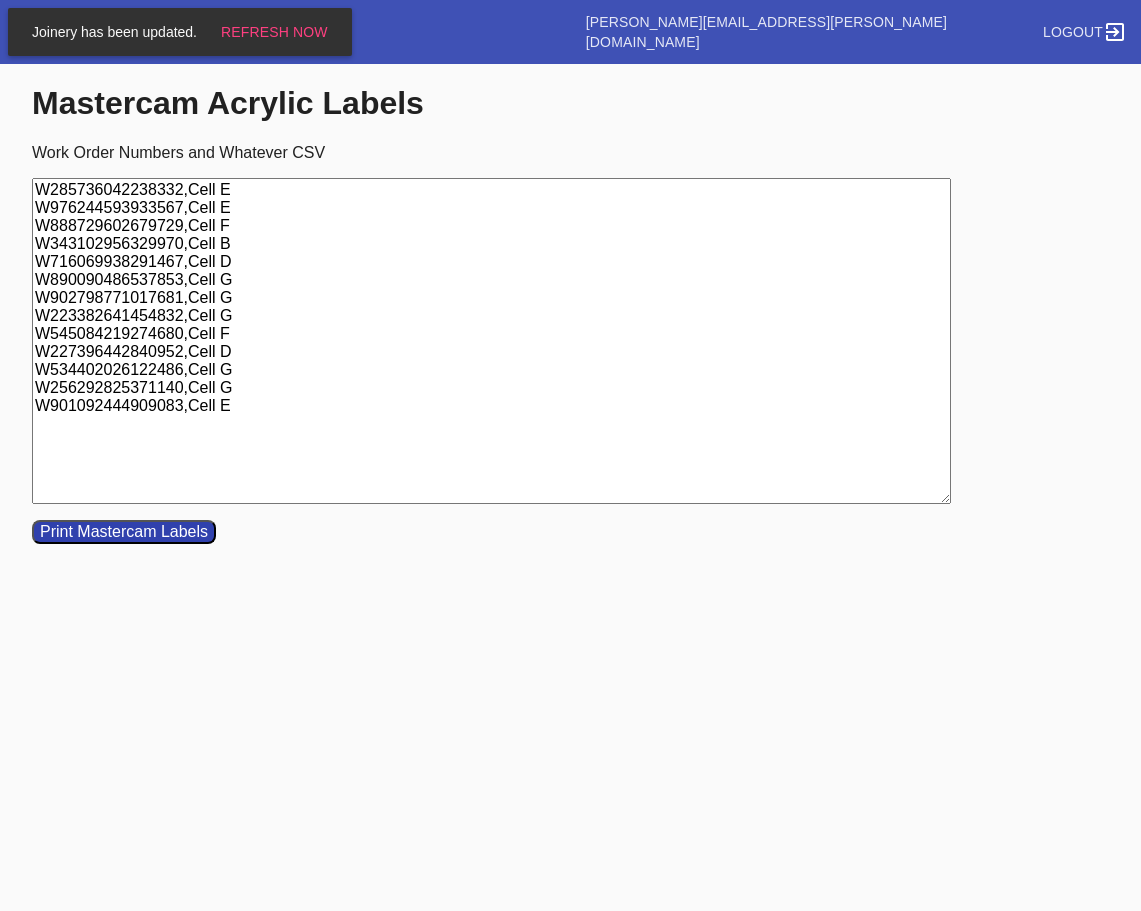drag, startPoint x: 261, startPoint y: 407, endPoint x: 35, endPoint y: 125, distance: 361.38623 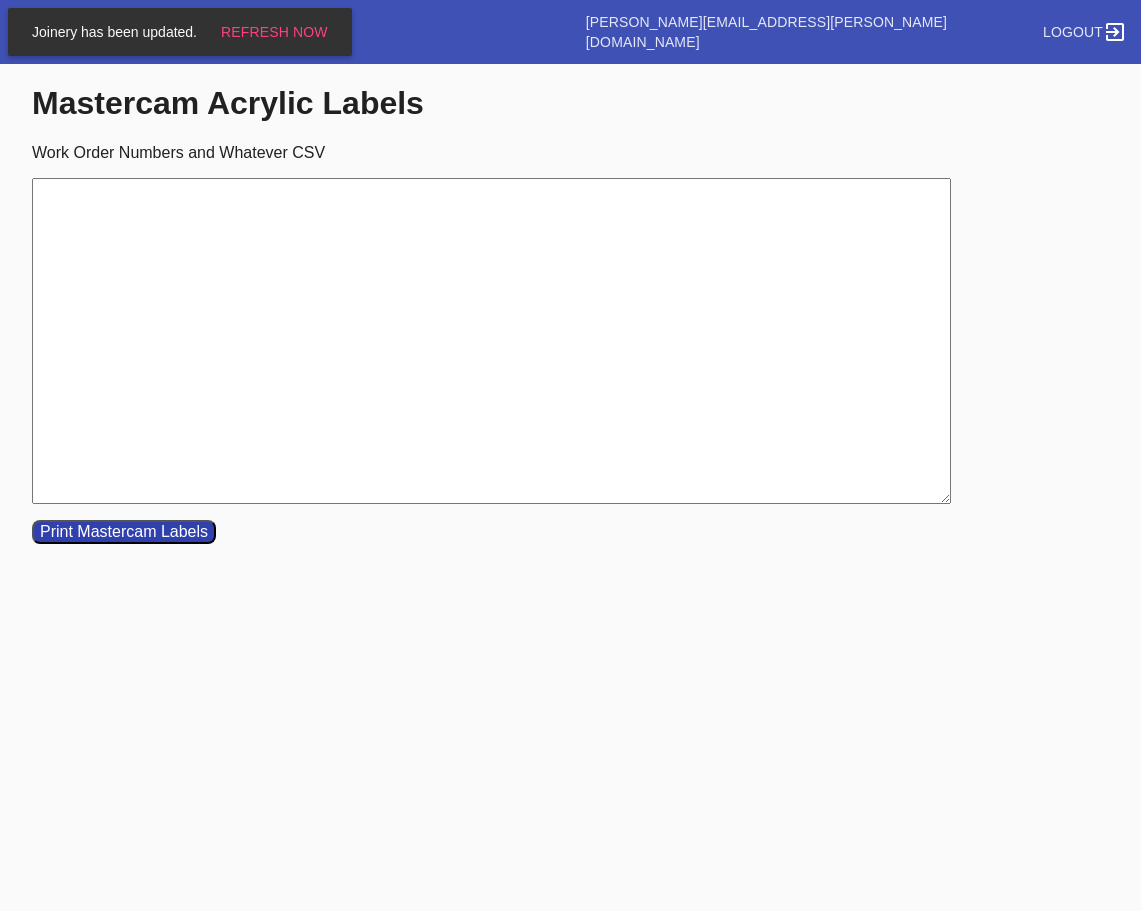 drag, startPoint x: 105, startPoint y: 200, endPoint x: 56, endPoint y: 194, distance: 49.365982 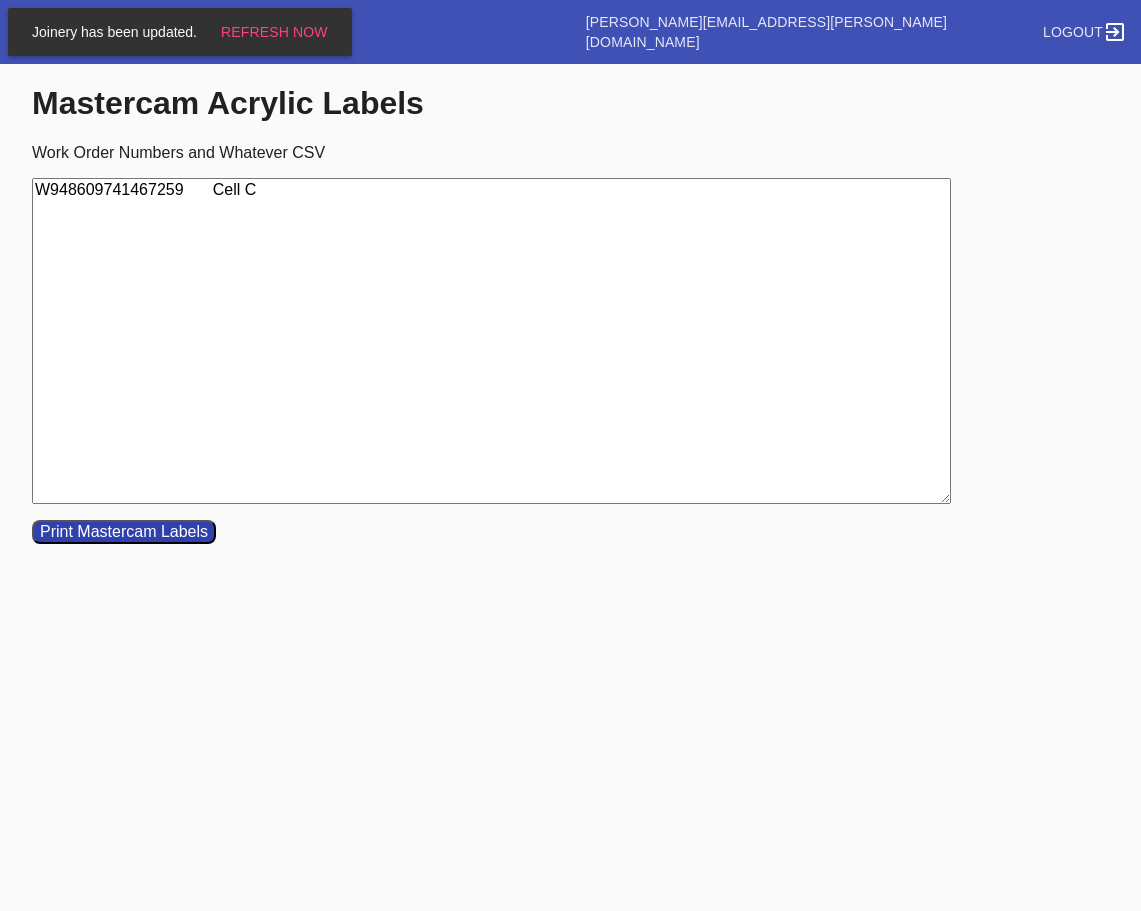 click on "W948609741467259	Cell C" at bounding box center (491, 341) 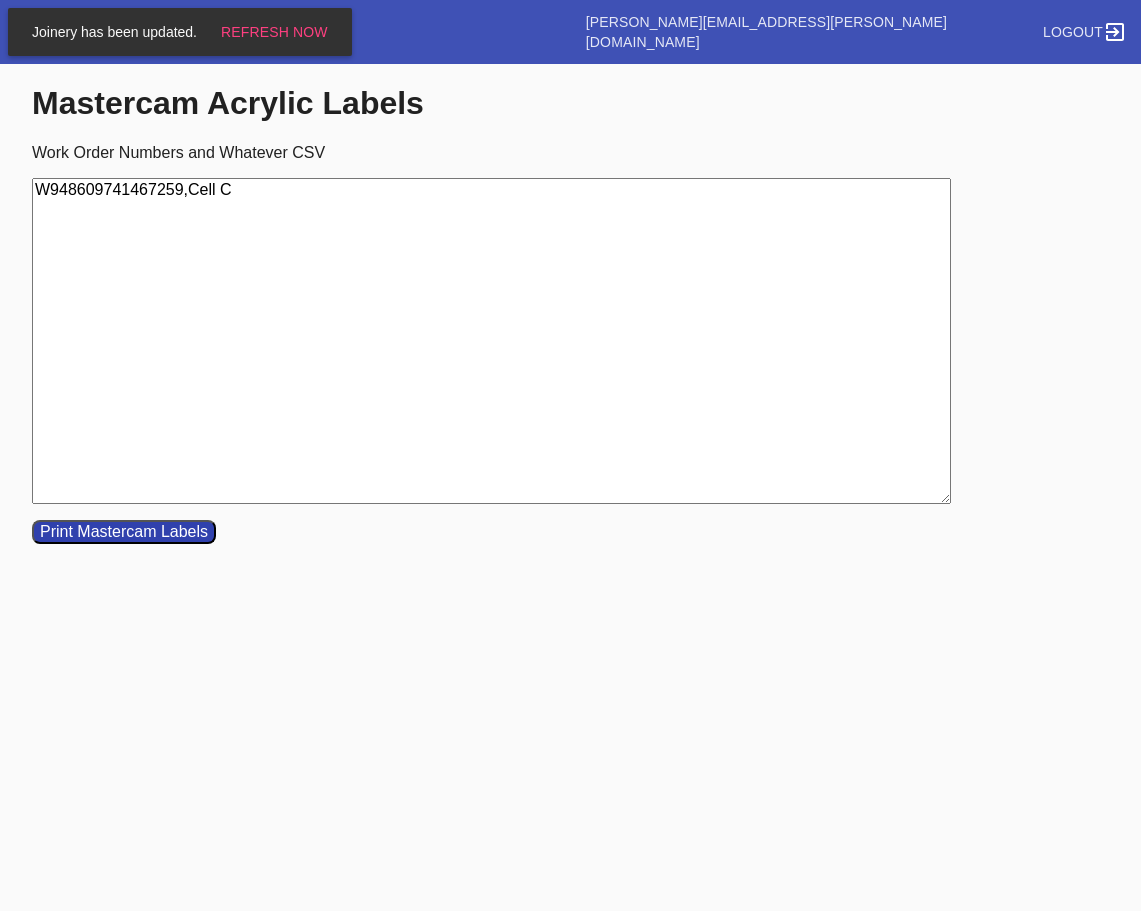 drag, startPoint x: 272, startPoint y: 199, endPoint x: -15, endPoint y: 187, distance: 287.25076 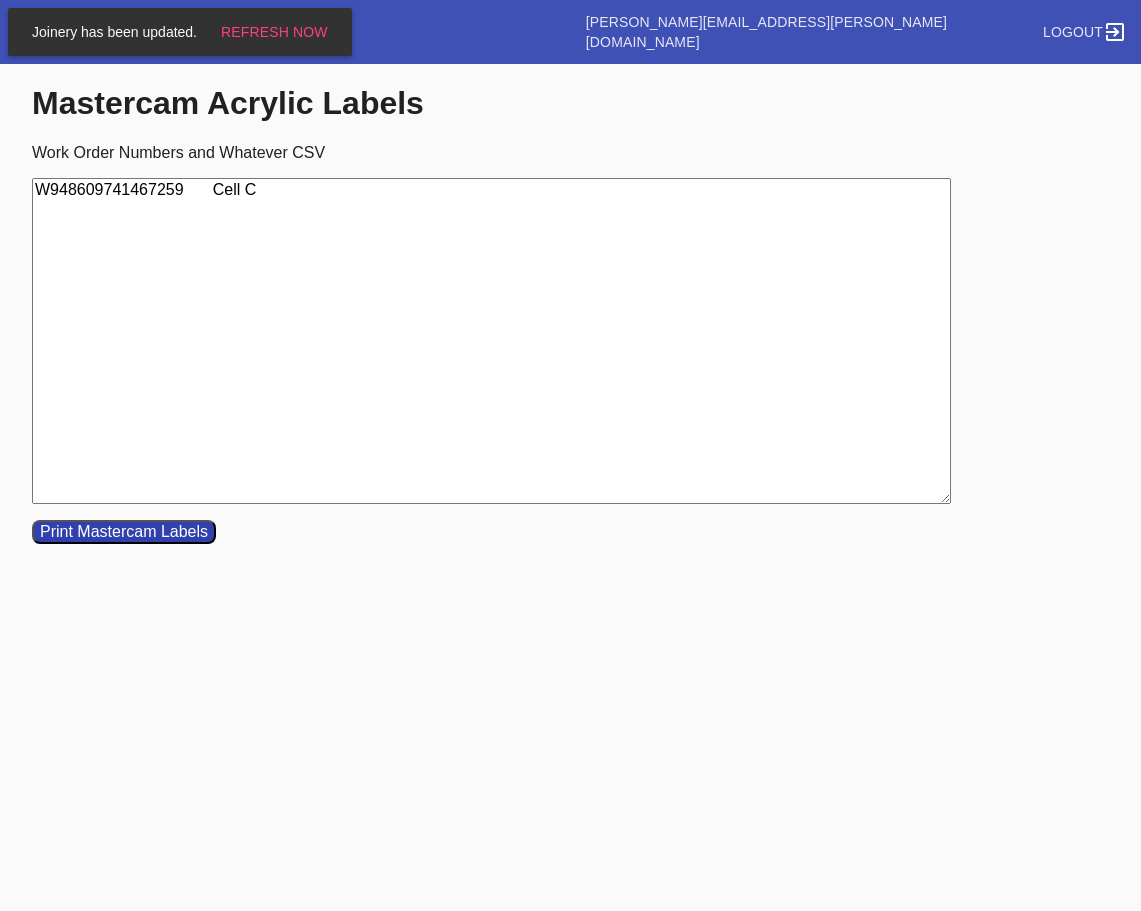 drag, startPoint x: 186, startPoint y: 189, endPoint x: 469, endPoint y: 193, distance: 283.02826 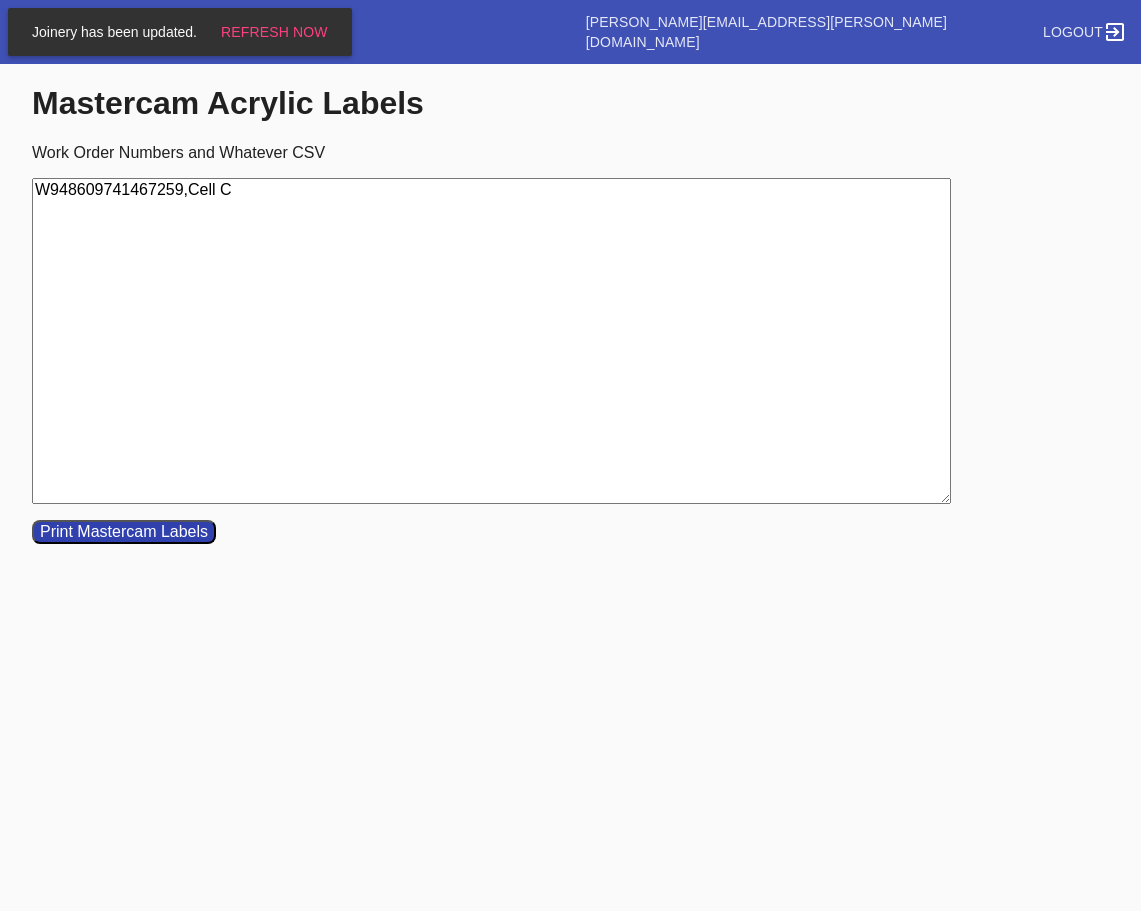 drag, startPoint x: 292, startPoint y: 192, endPoint x: -76, endPoint y: 182, distance: 368.13583 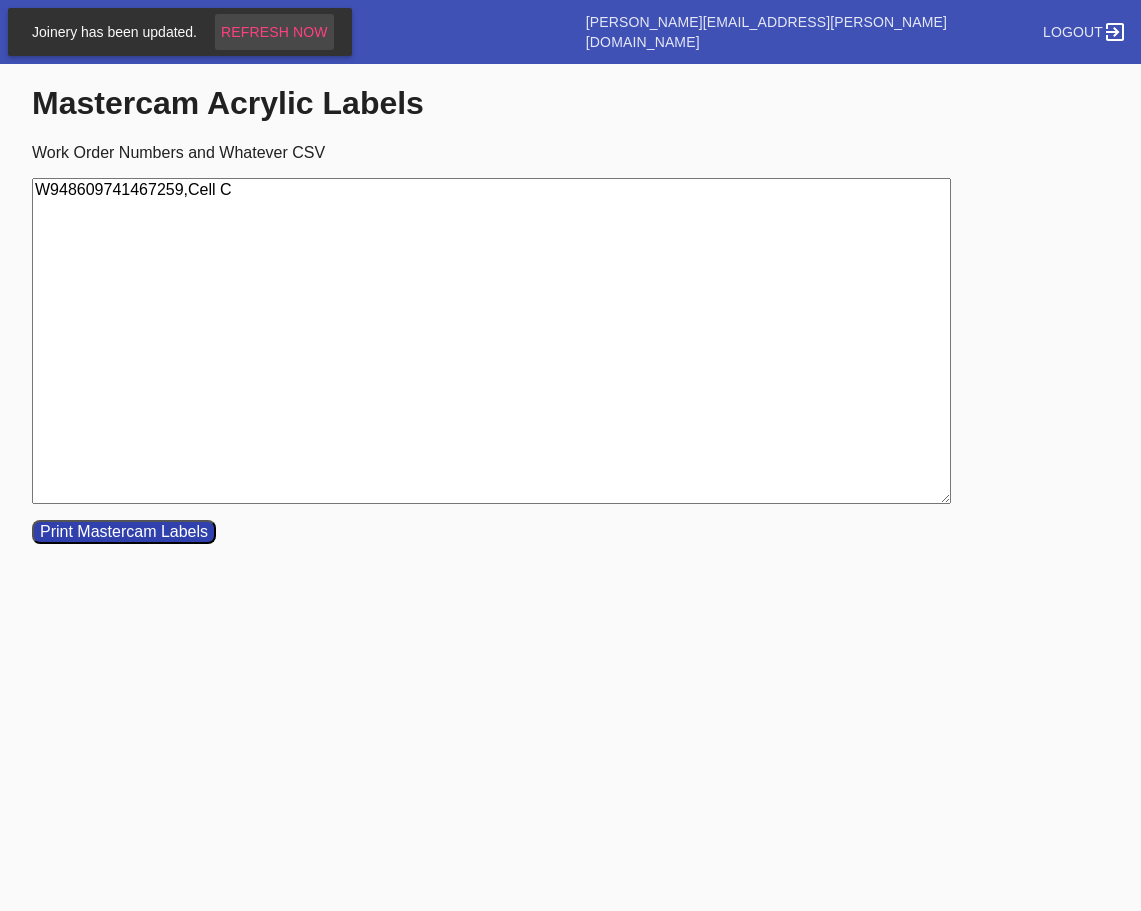 type on "W948609741467259,Cell C" 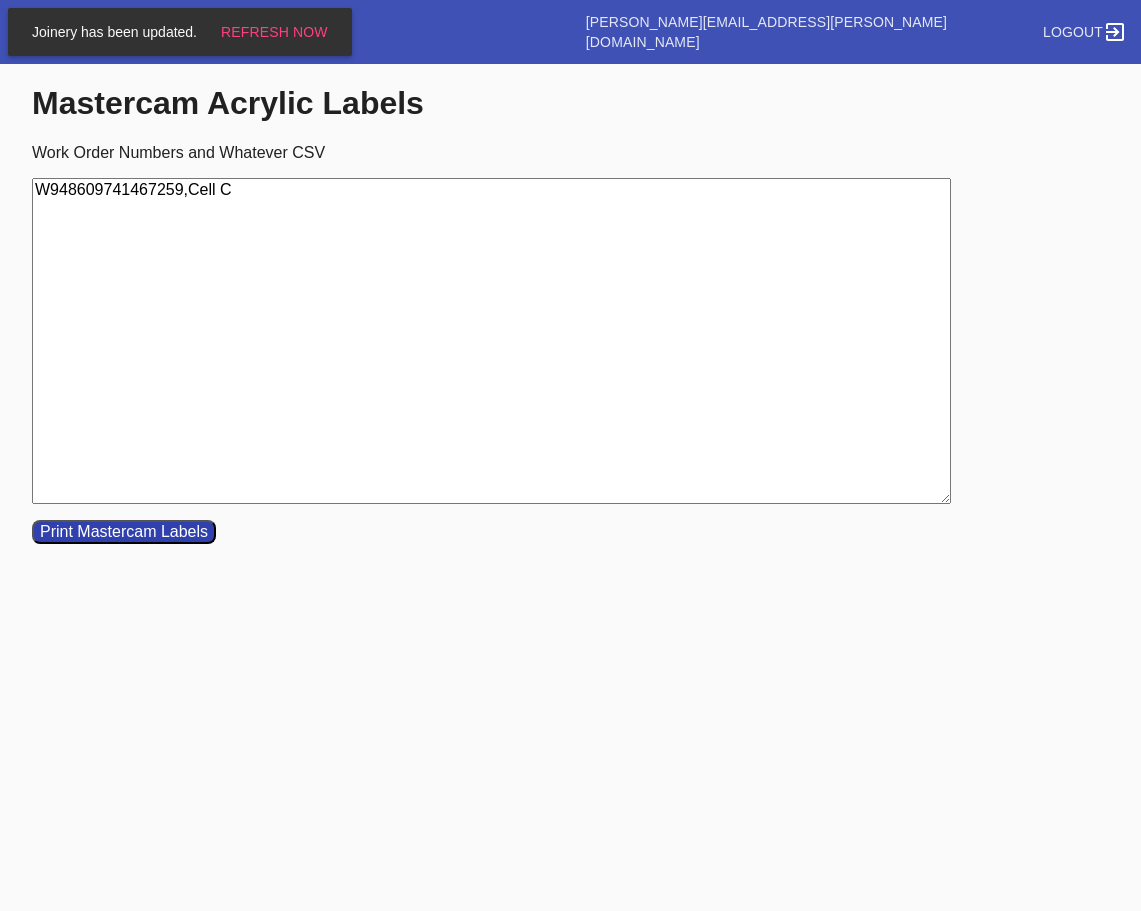 click on "Print Mastercam Labels" at bounding box center [124, 532] 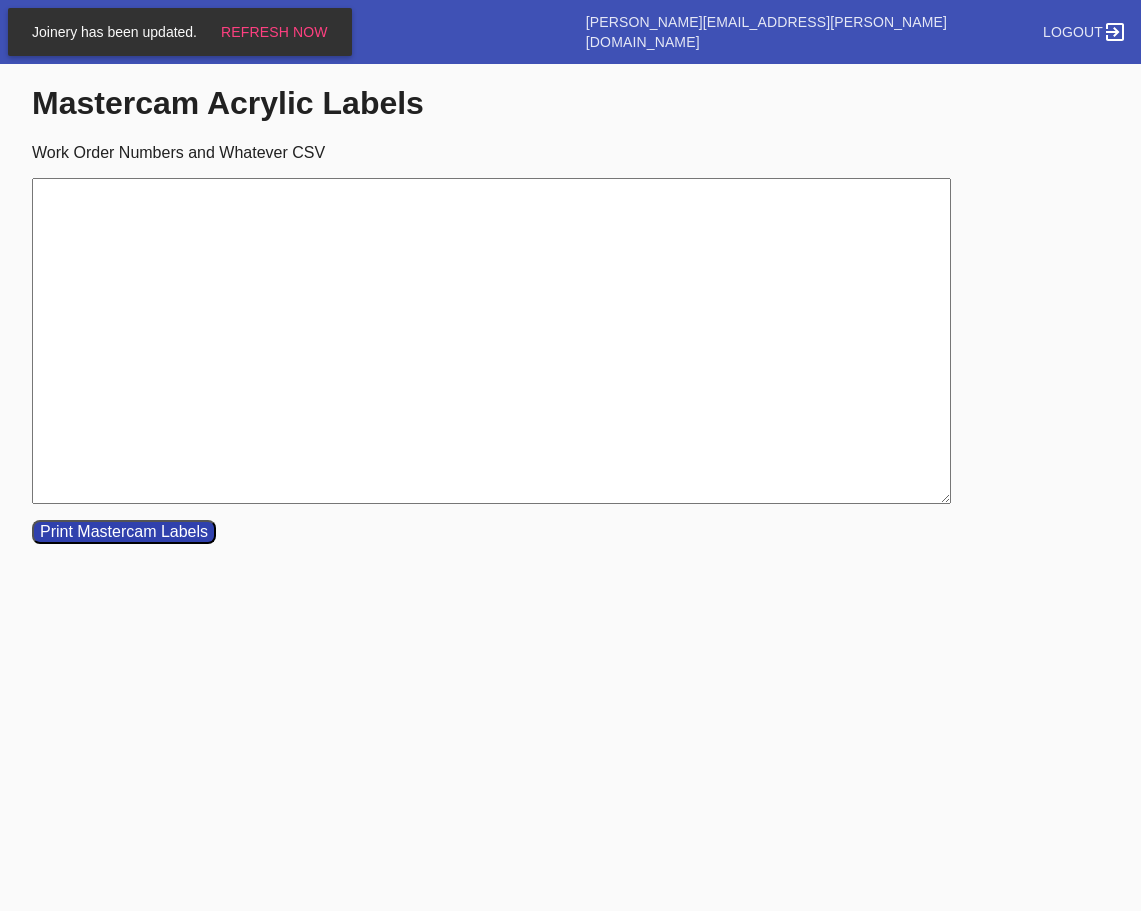 paste on "W910903503620598	Cell G
W282202825015201	Cell G
W654650763794014	Cell G
W239319299907625	Cell G" 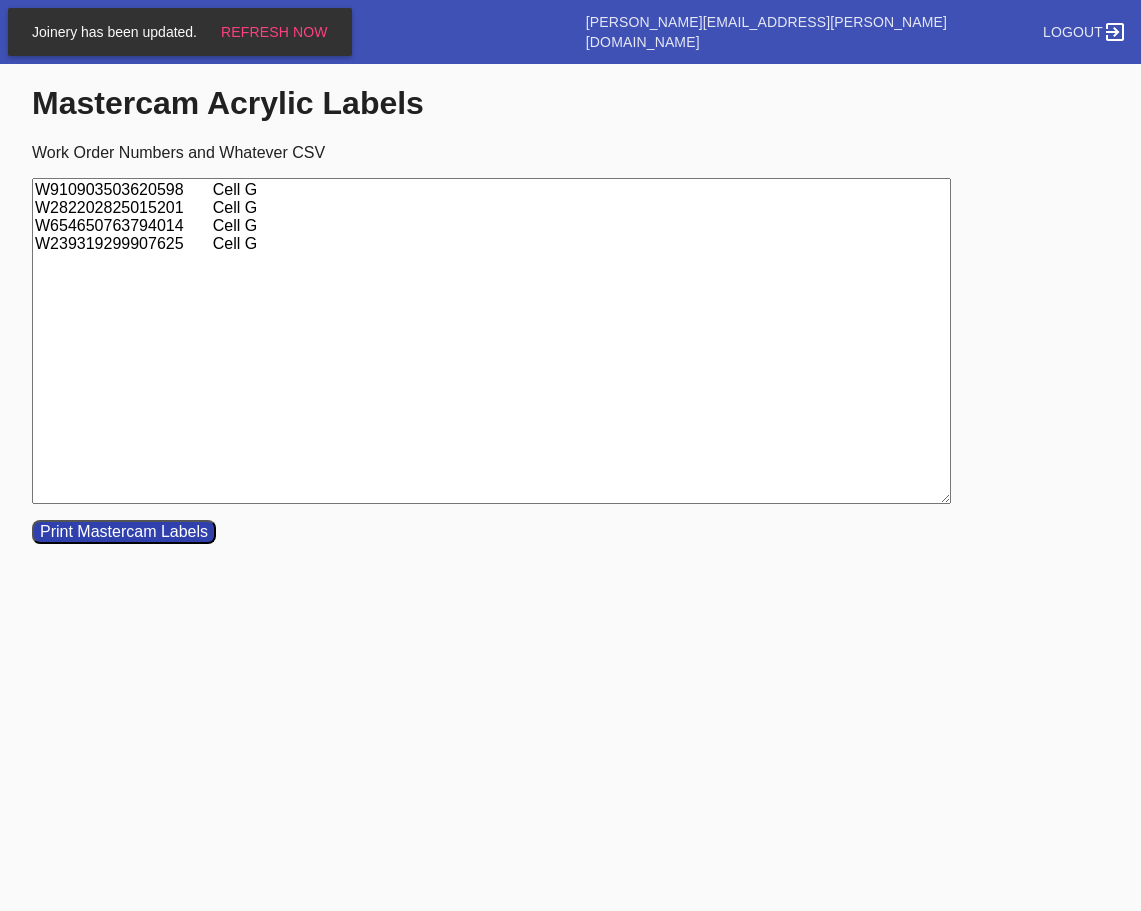 click on "W910903503620598	Cell G
W282202825015201	Cell G
W654650763794014	Cell G
W239319299907625	Cell G" at bounding box center [491, 341] 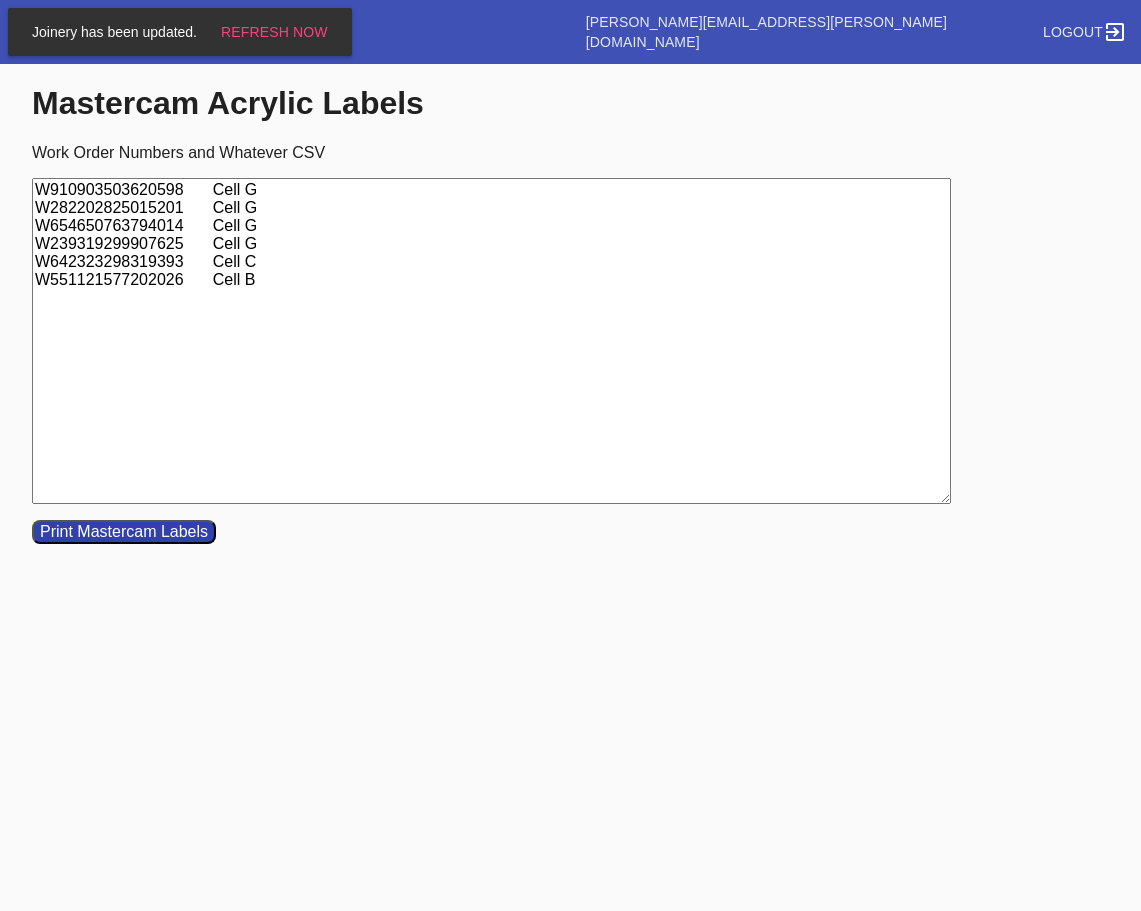 click on "W910903503620598	Cell G
W282202825015201	Cell G
W654650763794014	Cell G
W239319299907625	Cell G
W642323298319393	Cell C
W551121577202026	Cell B" at bounding box center (491, 341) 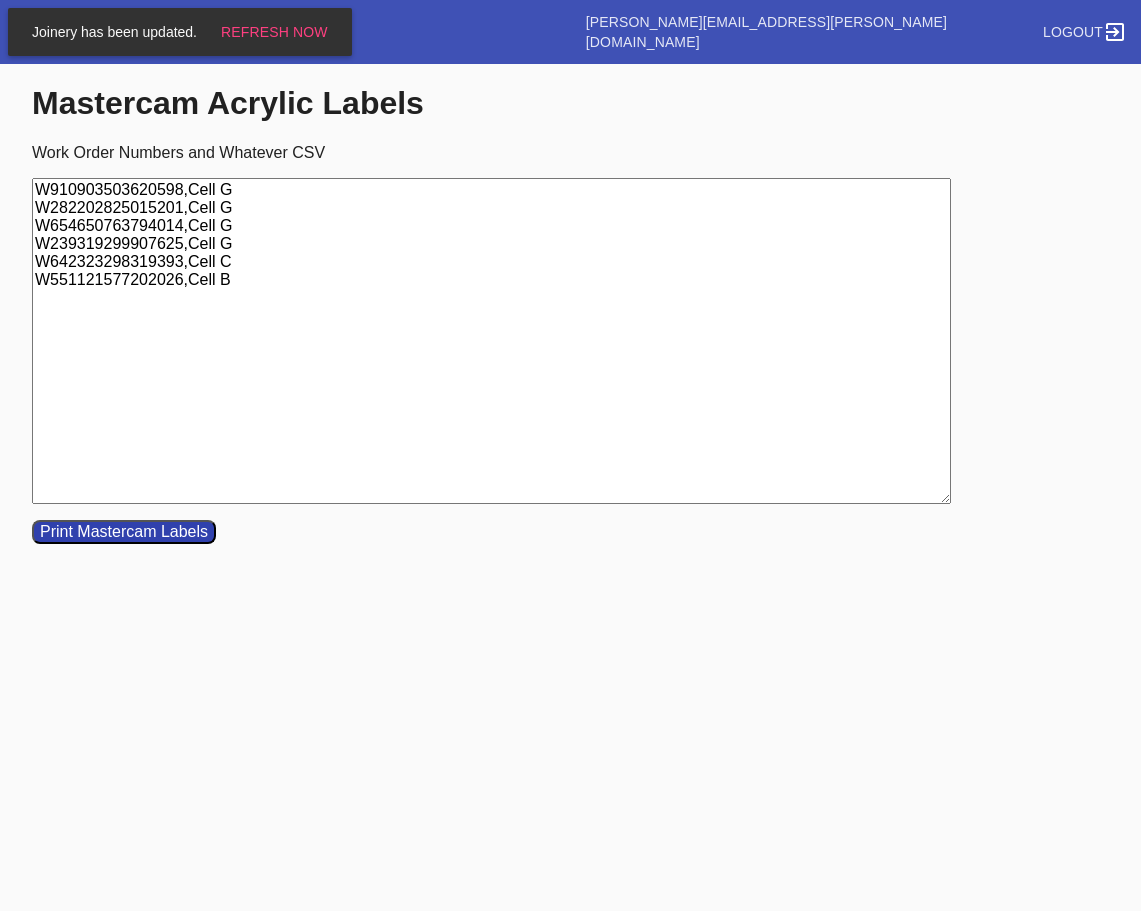 type on "W910903503620598,Cell G
W282202825015201,Cell G
W654650763794014,Cell G
W239319299907625,Cell G
W642323298319393,Cell C
W551121577202026,Cell B" 